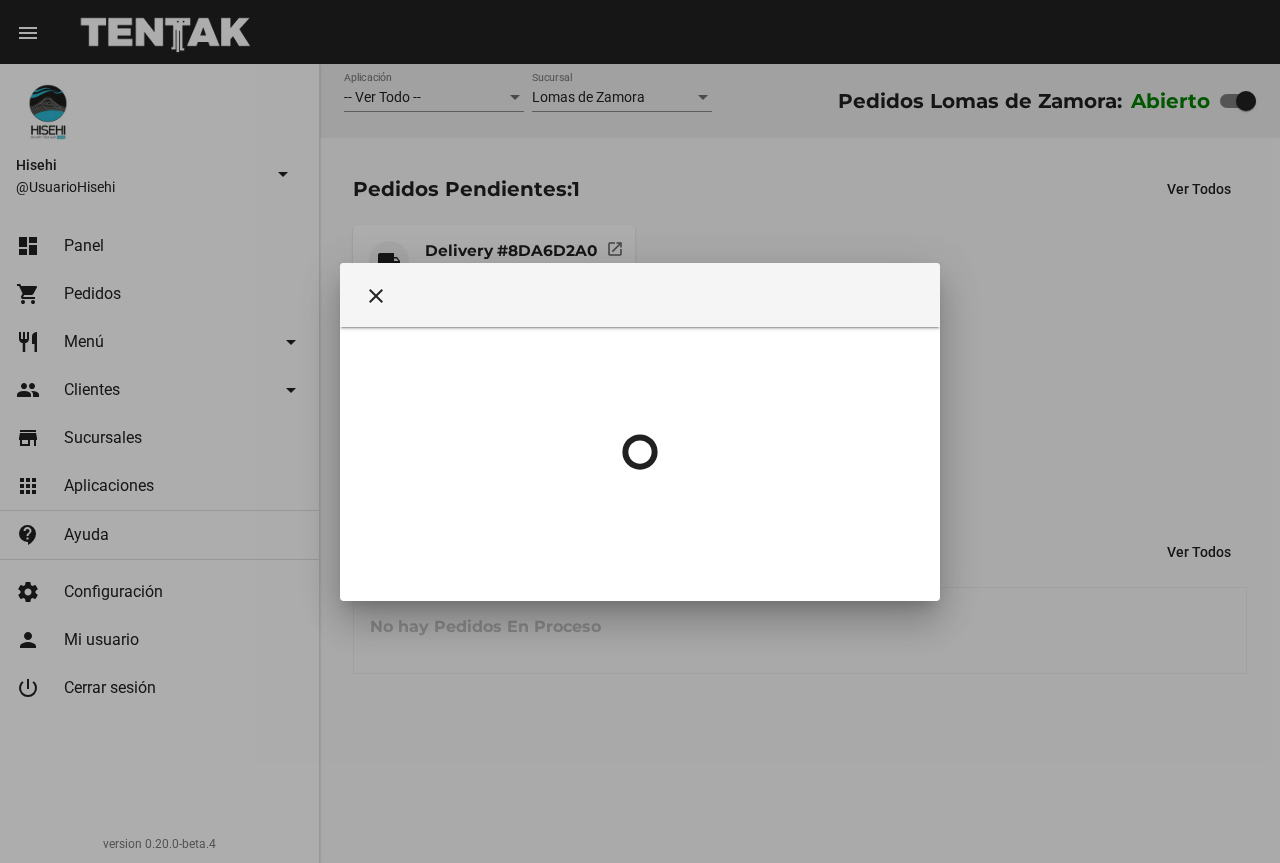 scroll, scrollTop: 0, scrollLeft: 0, axis: both 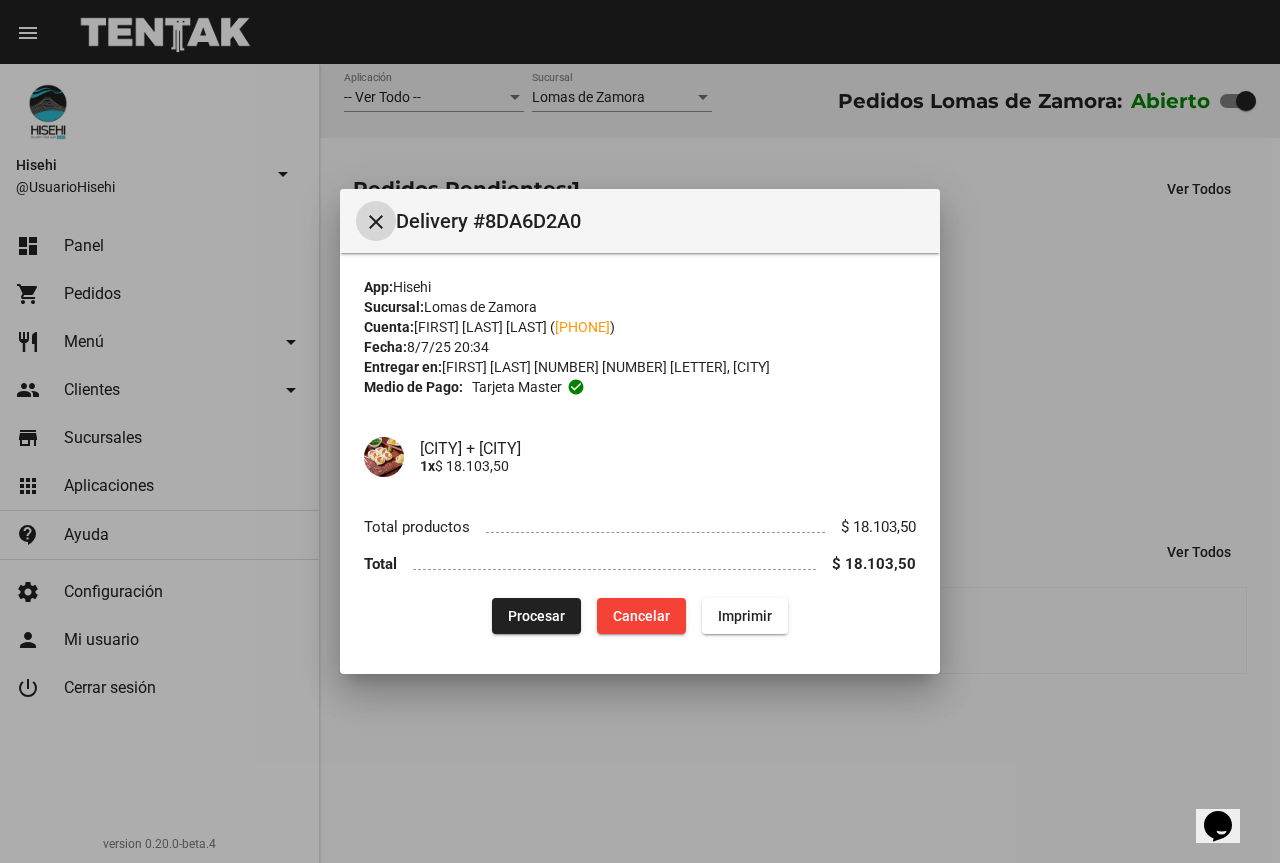 type 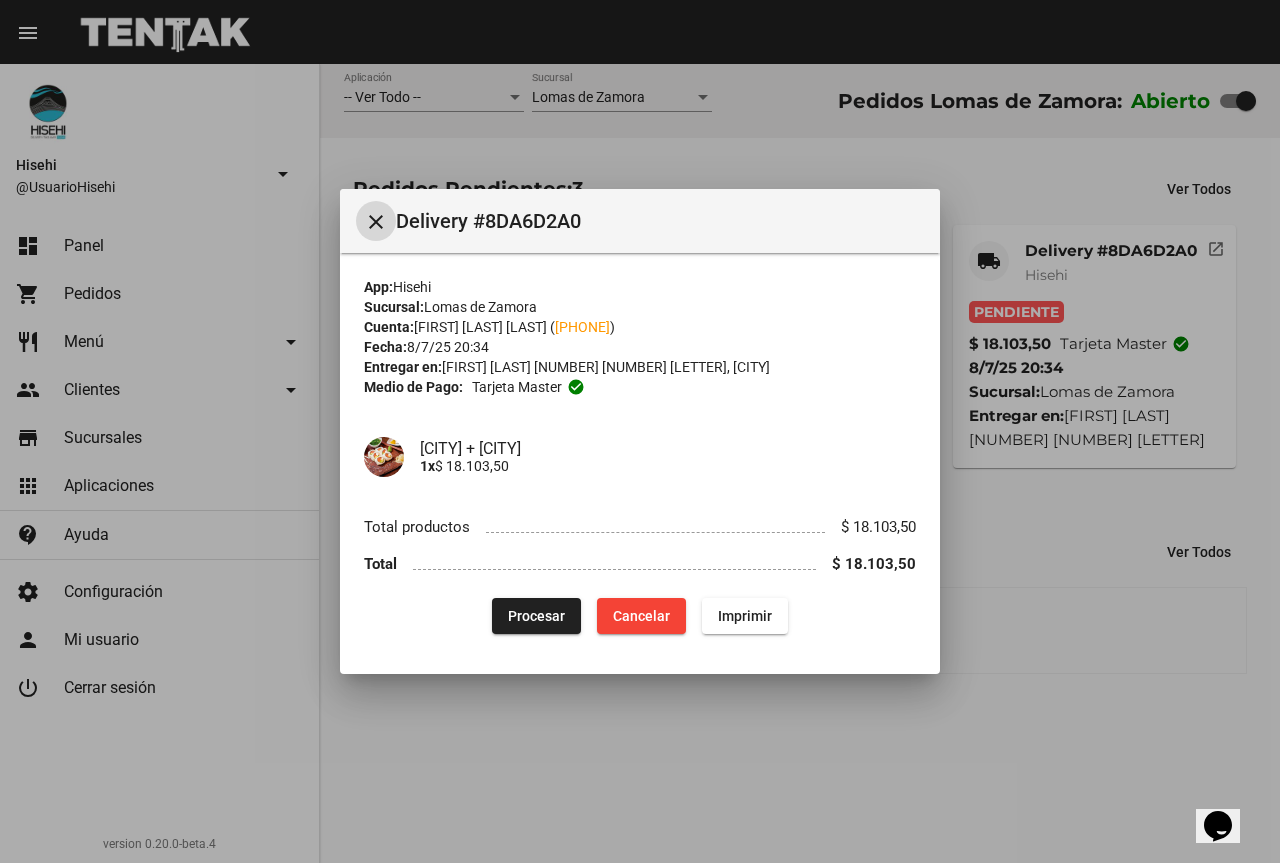 click on "close" at bounding box center (376, 222) 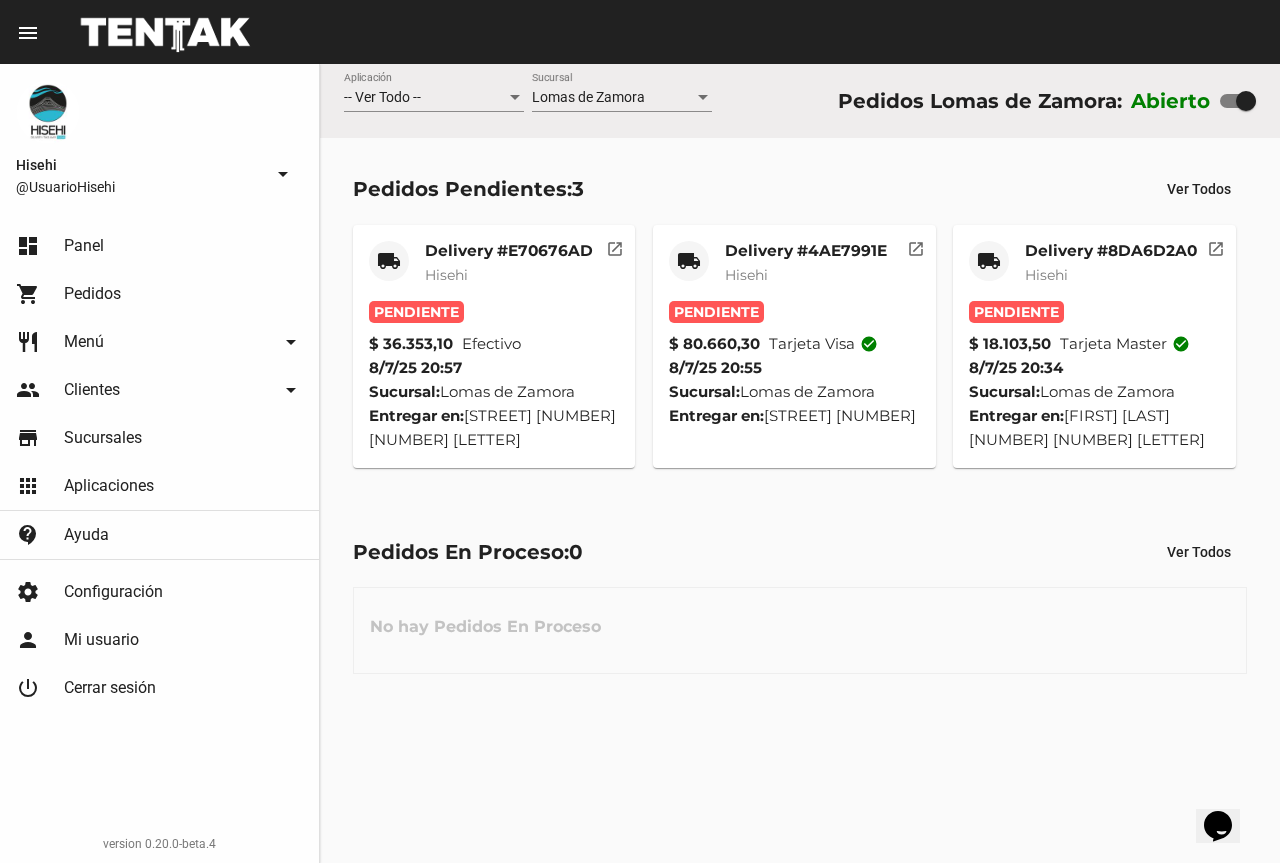 click on "Hisehi" at bounding box center [509, 275] 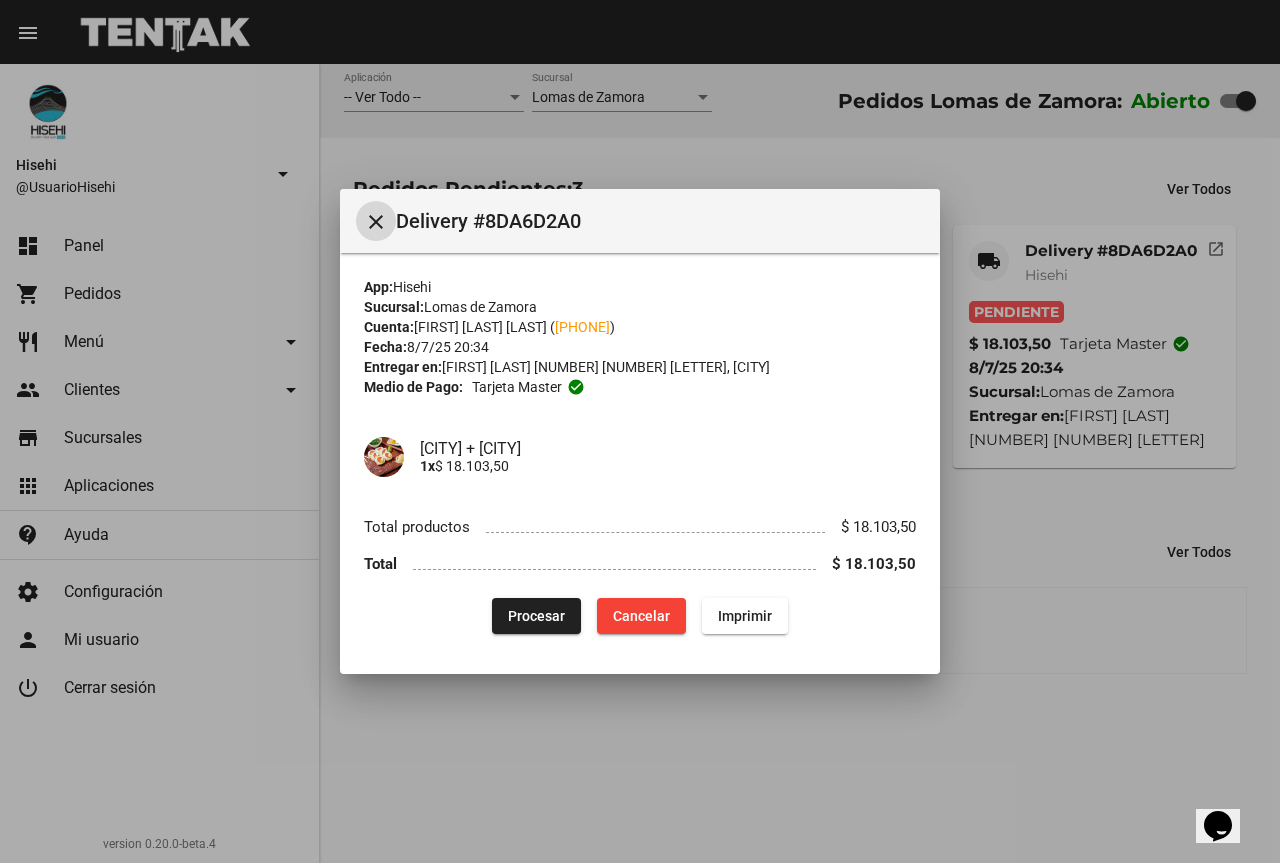 type 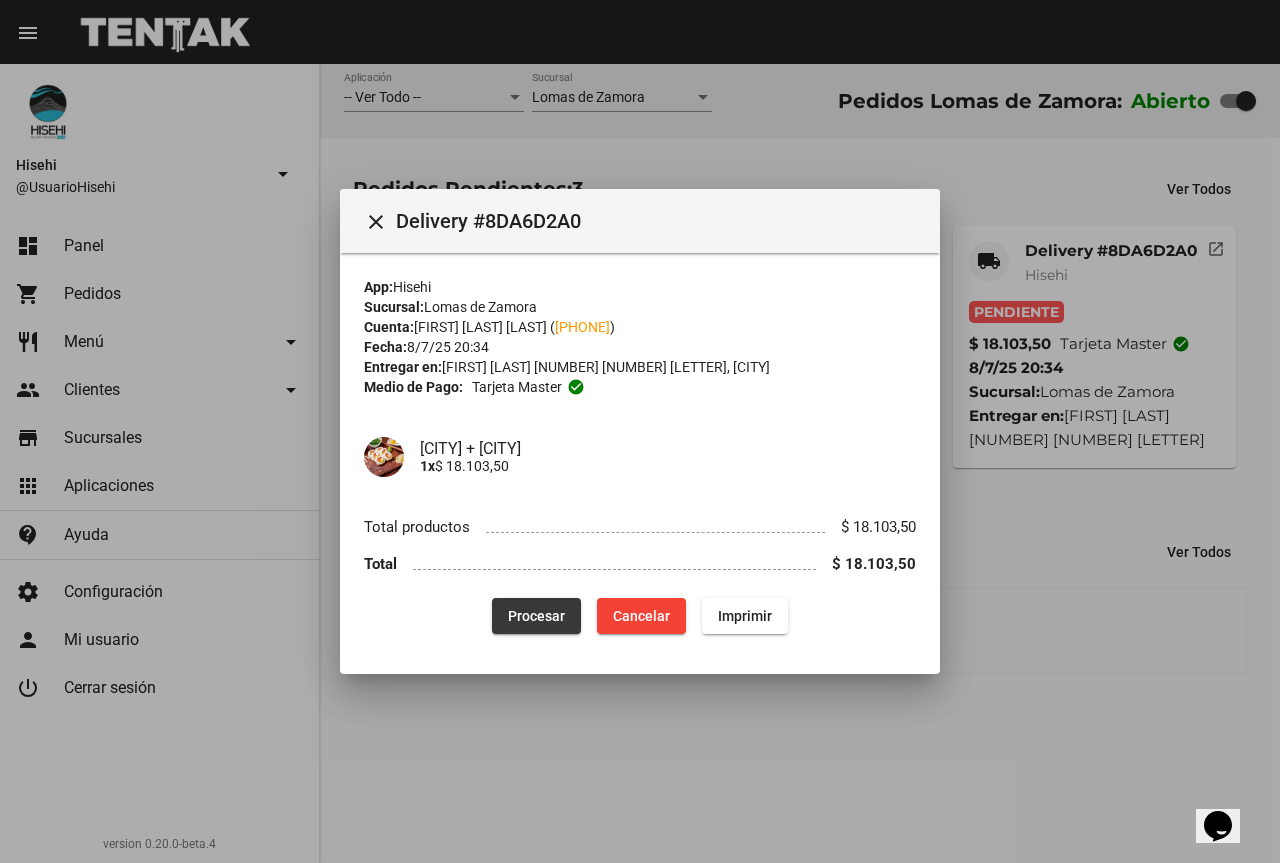click on "Procesar" at bounding box center [536, 616] 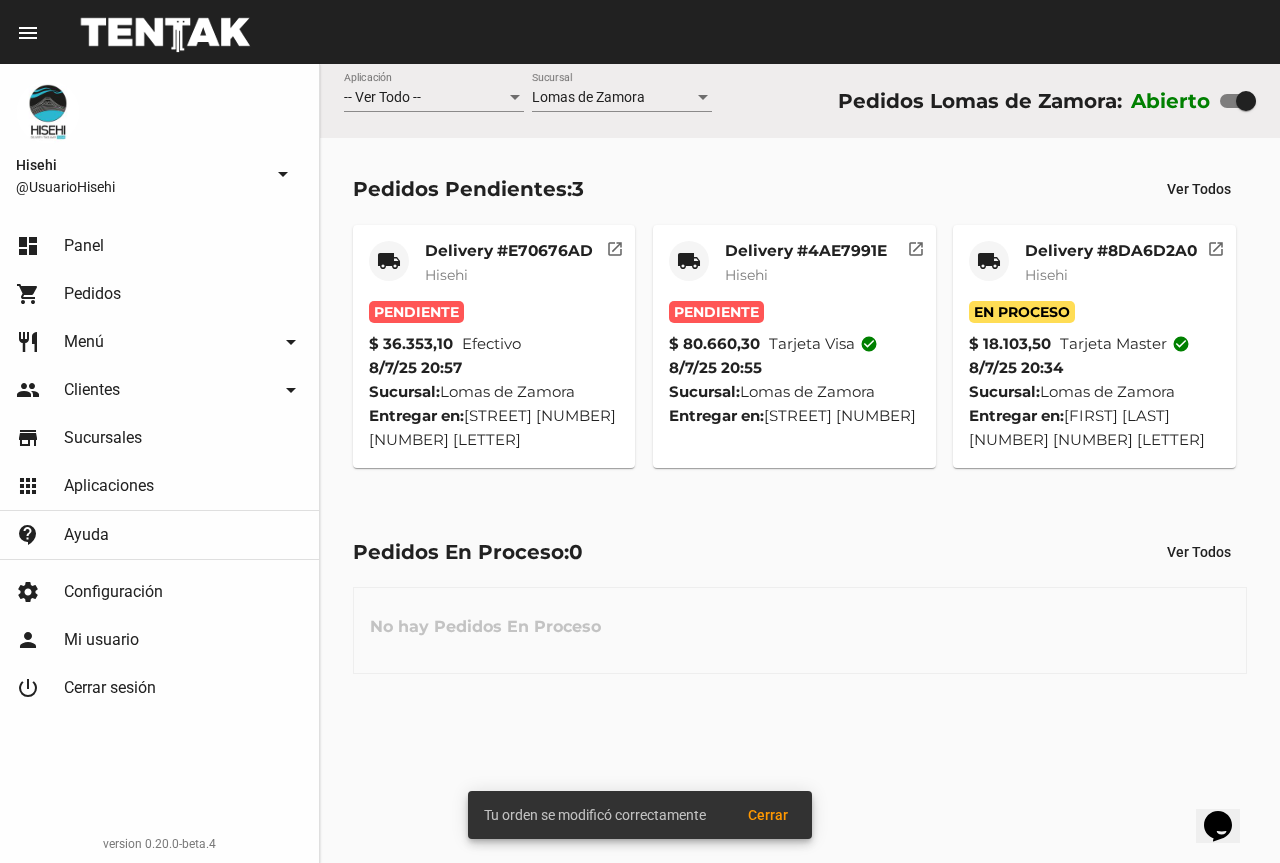 click on "Delivery #8DA6D2A0" at bounding box center (509, 251) 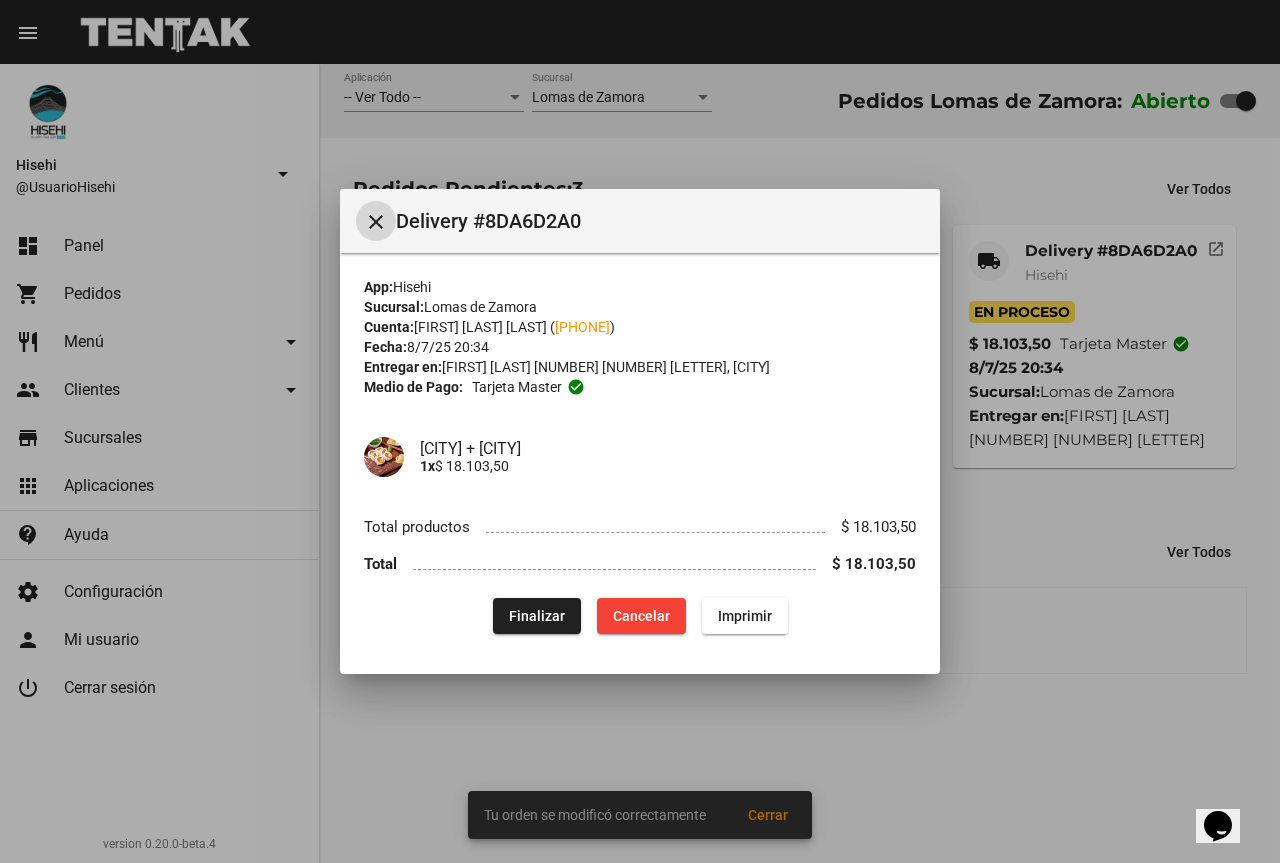 type 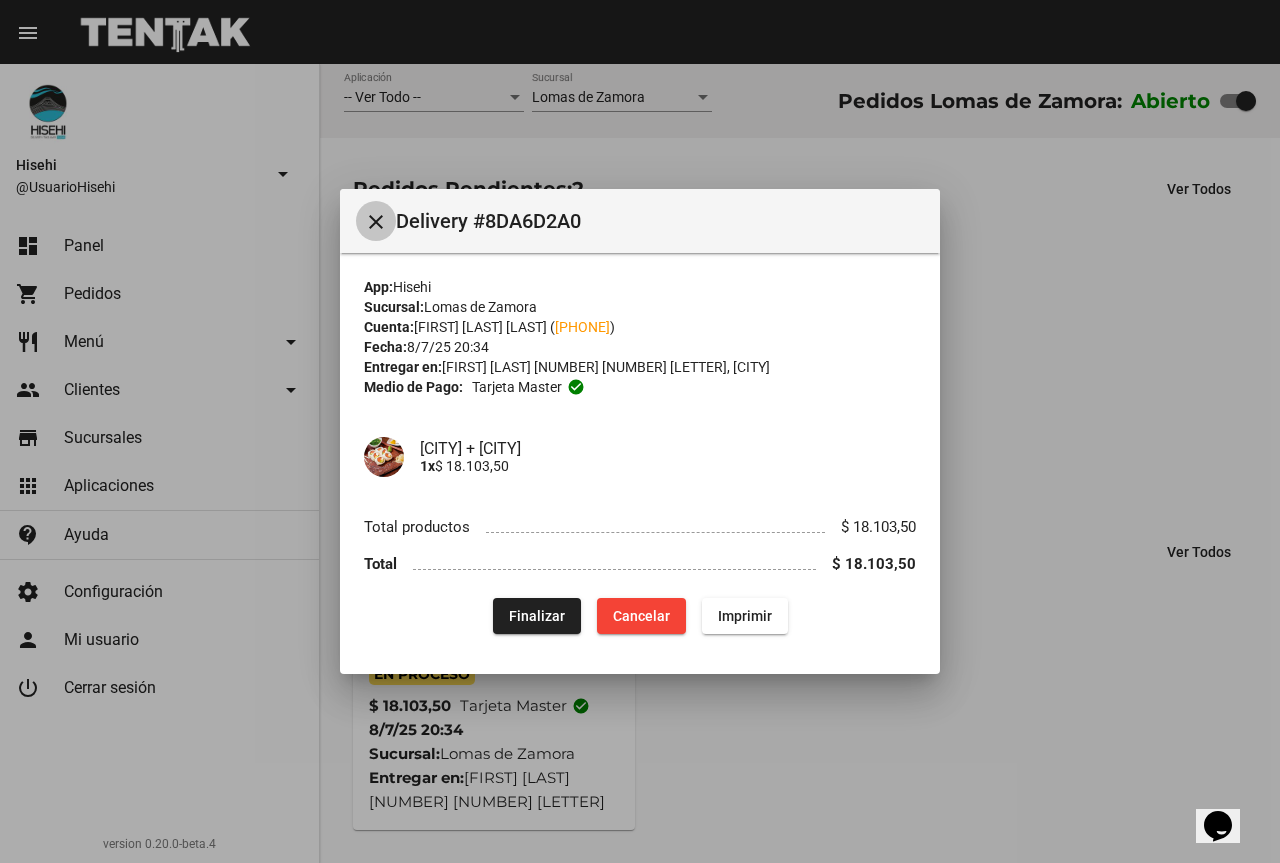 click on "close" at bounding box center [376, 222] 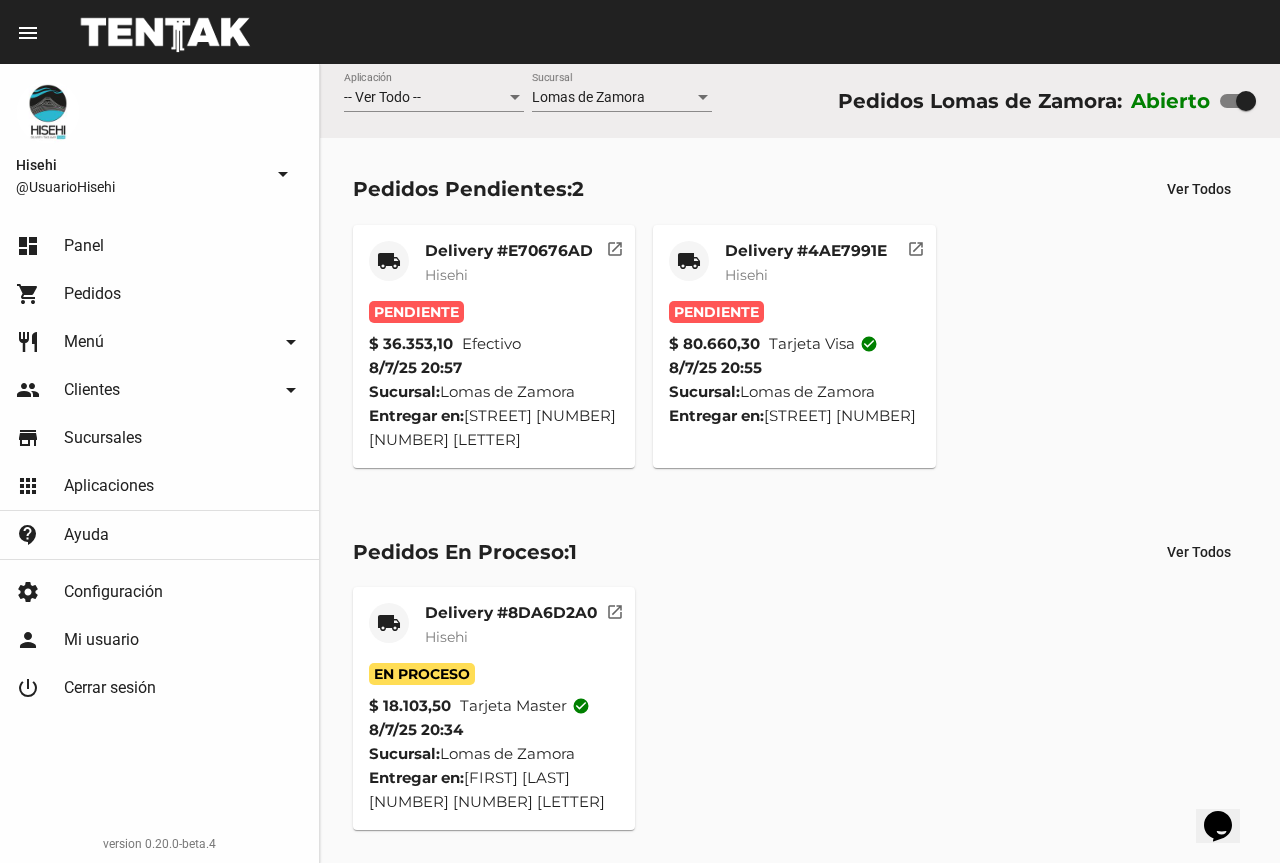 click on "Delivery #8DA6D2A0" at bounding box center [509, 251] 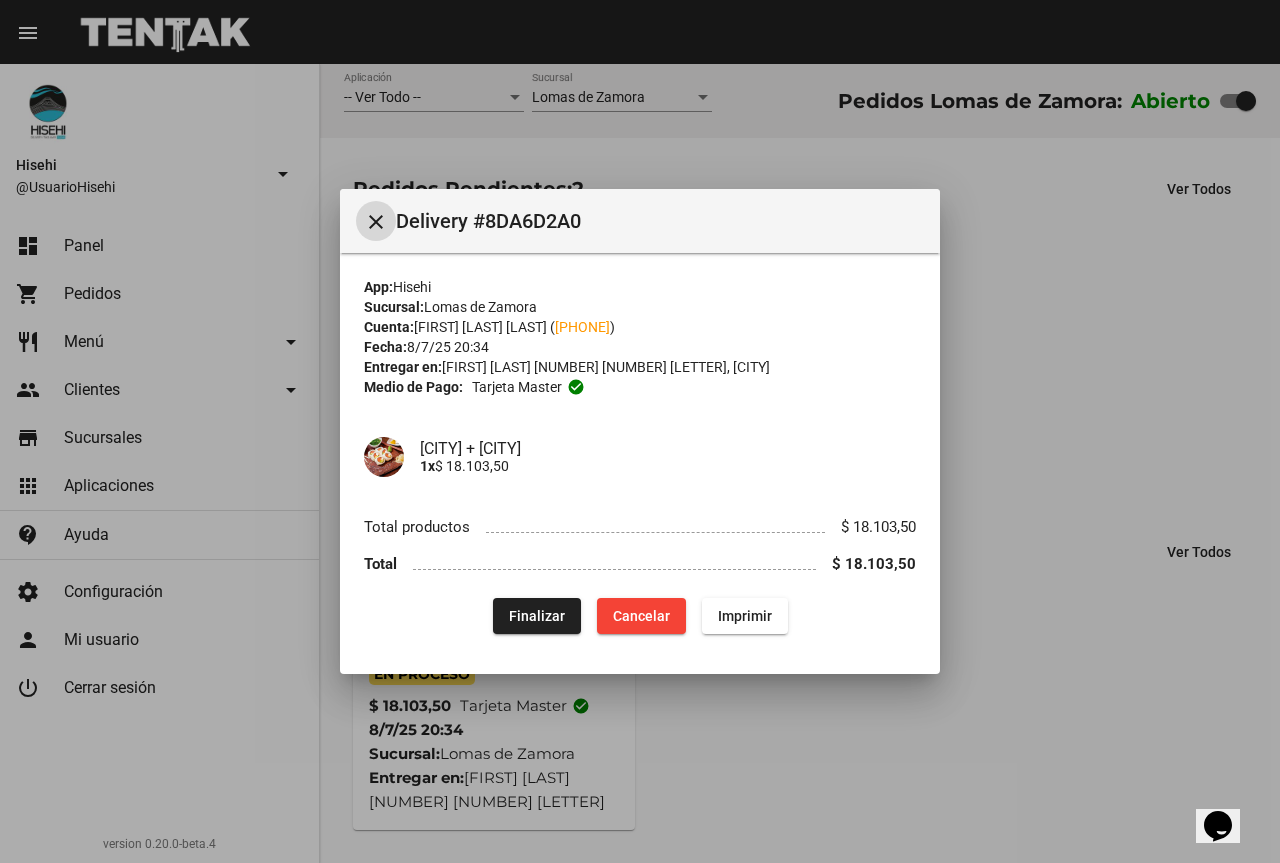 type 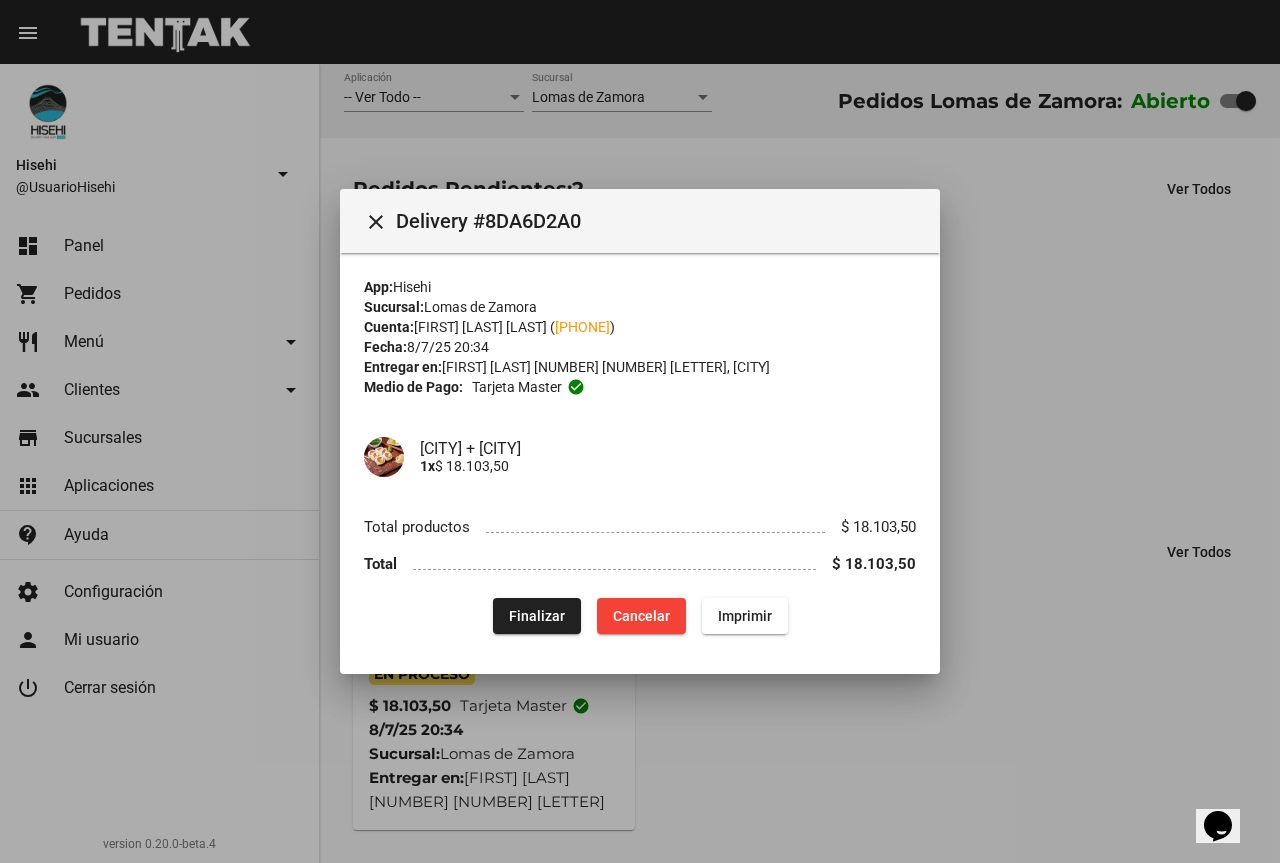 click at bounding box center (640, 431) 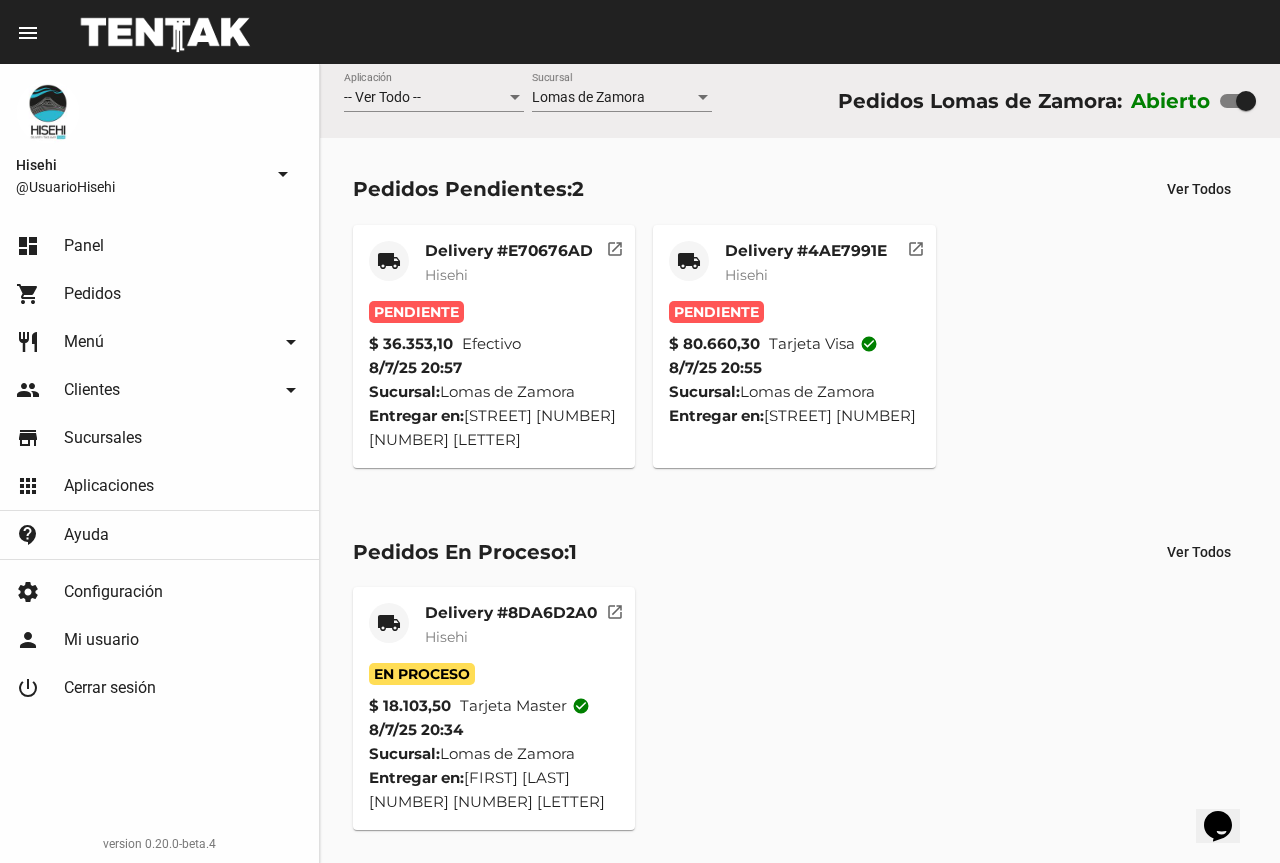 click on "local_shipping Delivery #[HASH] Hisehi Pendiente $ [PRICE] Tarjeta visa check_circle [DATE] [TIME] Sucursal:  [CITY]  Entregar en:  [STREET]   open_in_new" at bounding box center (494, 346) 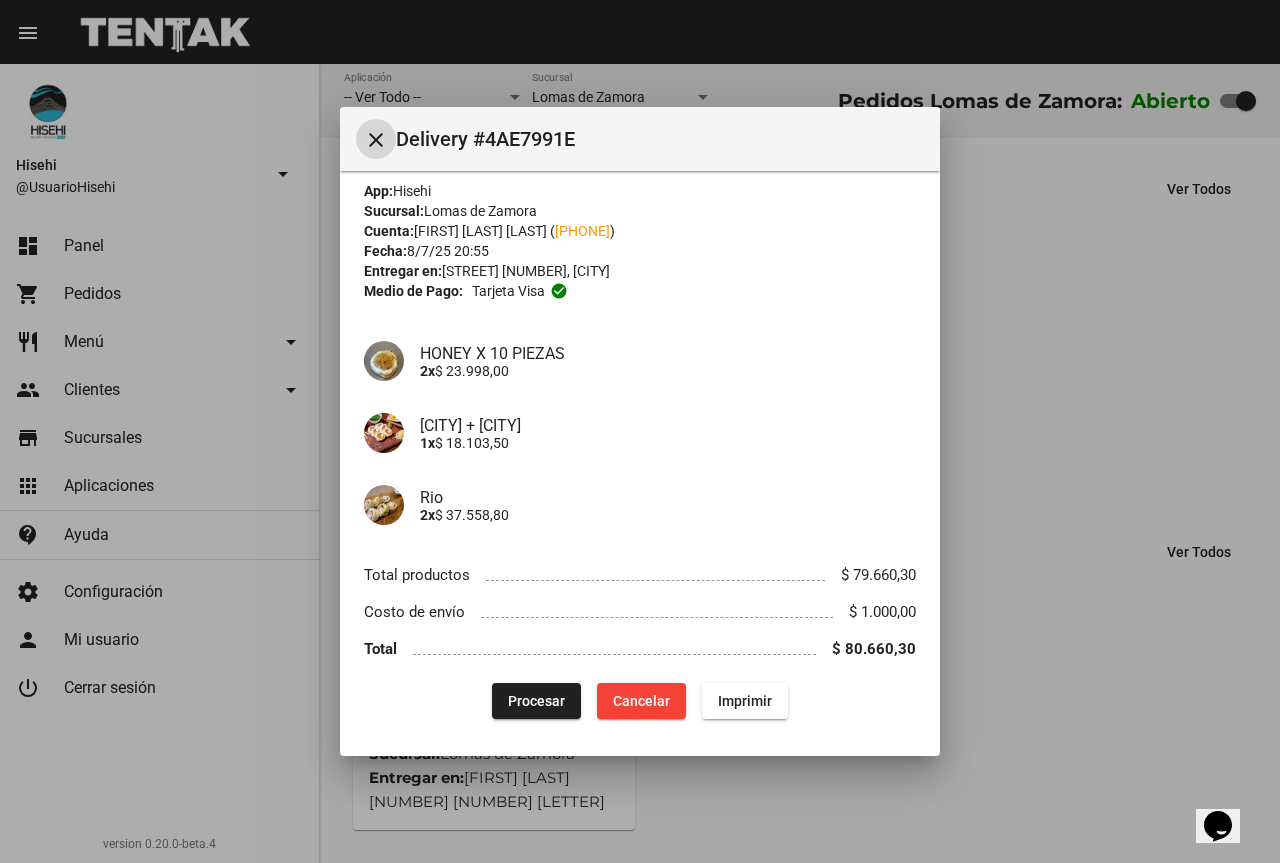 scroll, scrollTop: 17, scrollLeft: 0, axis: vertical 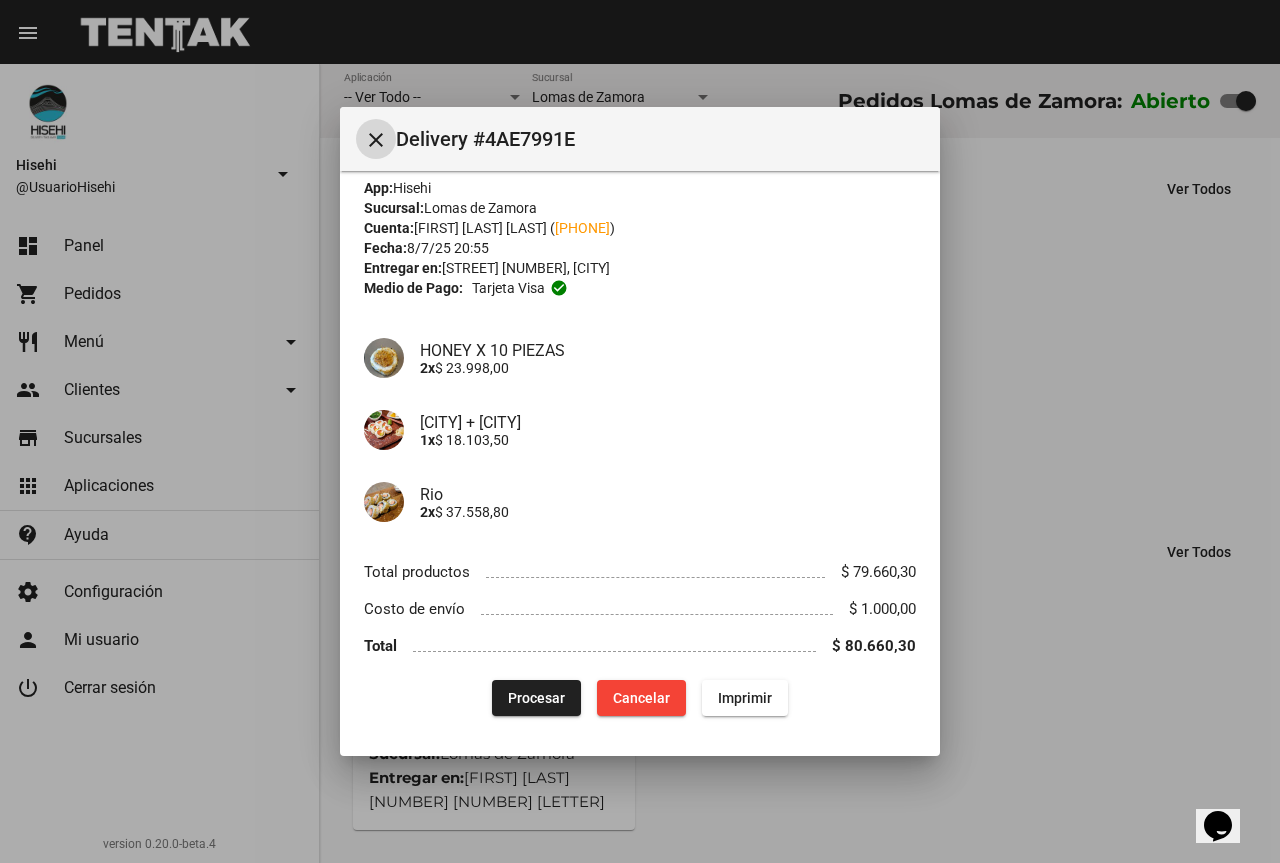 click on "Procesar" at bounding box center [536, 698] 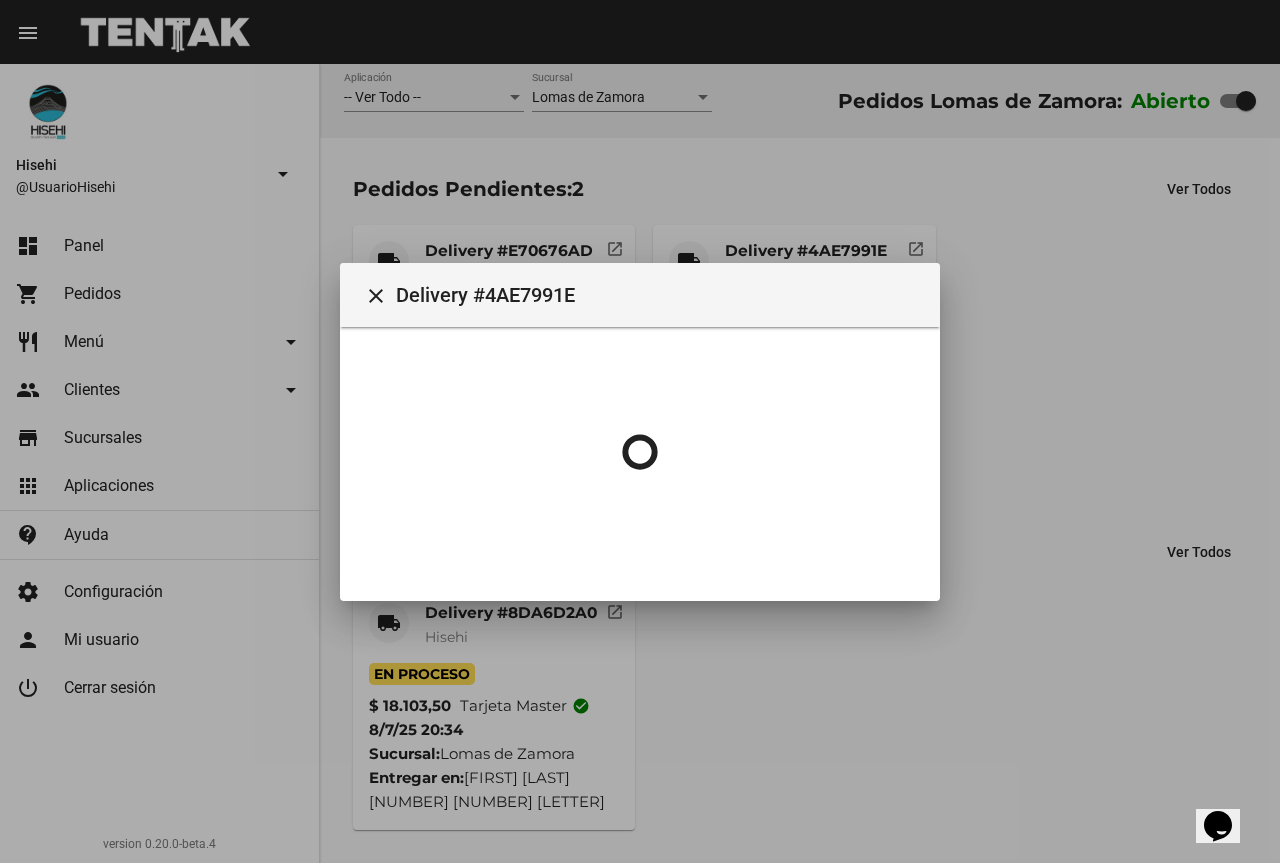 scroll, scrollTop: 0, scrollLeft: 0, axis: both 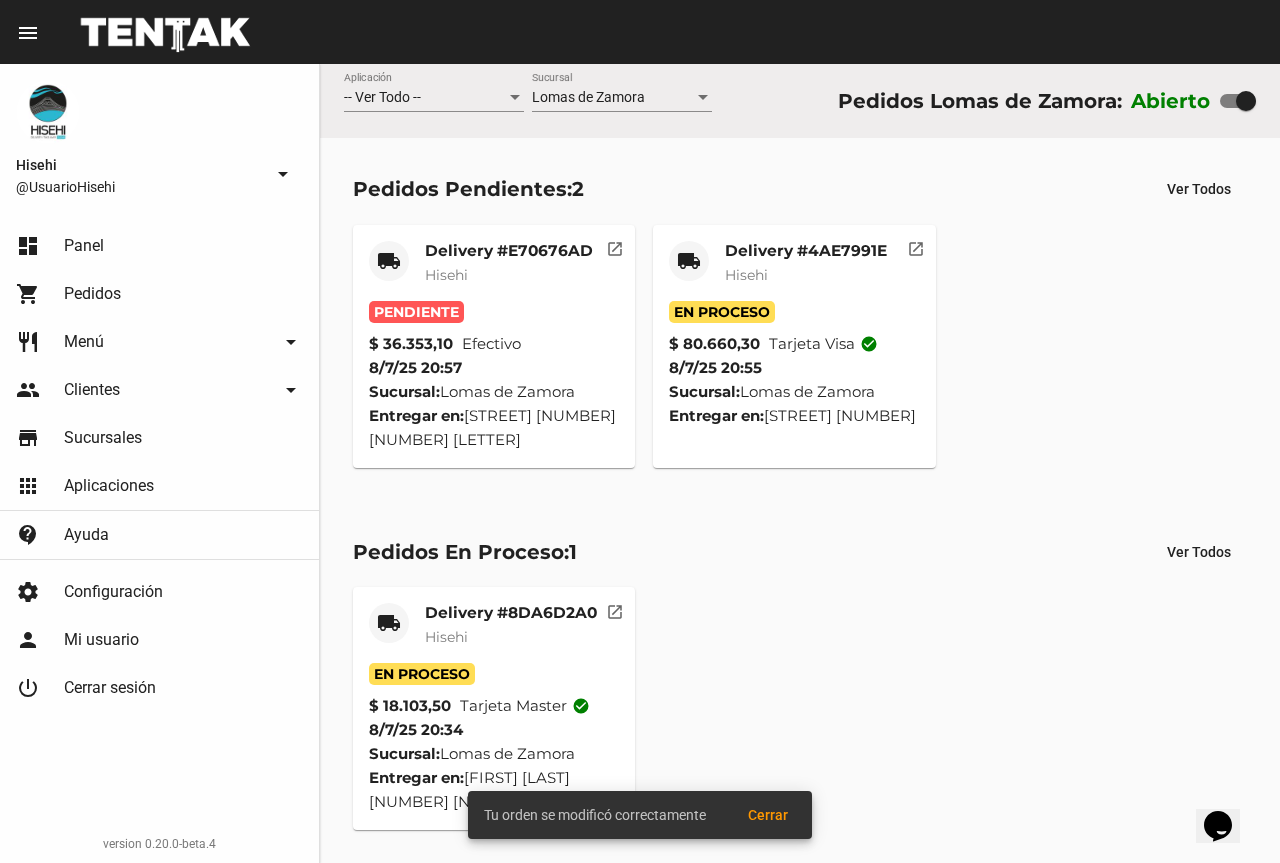 click on "Hisehi" at bounding box center [509, 275] 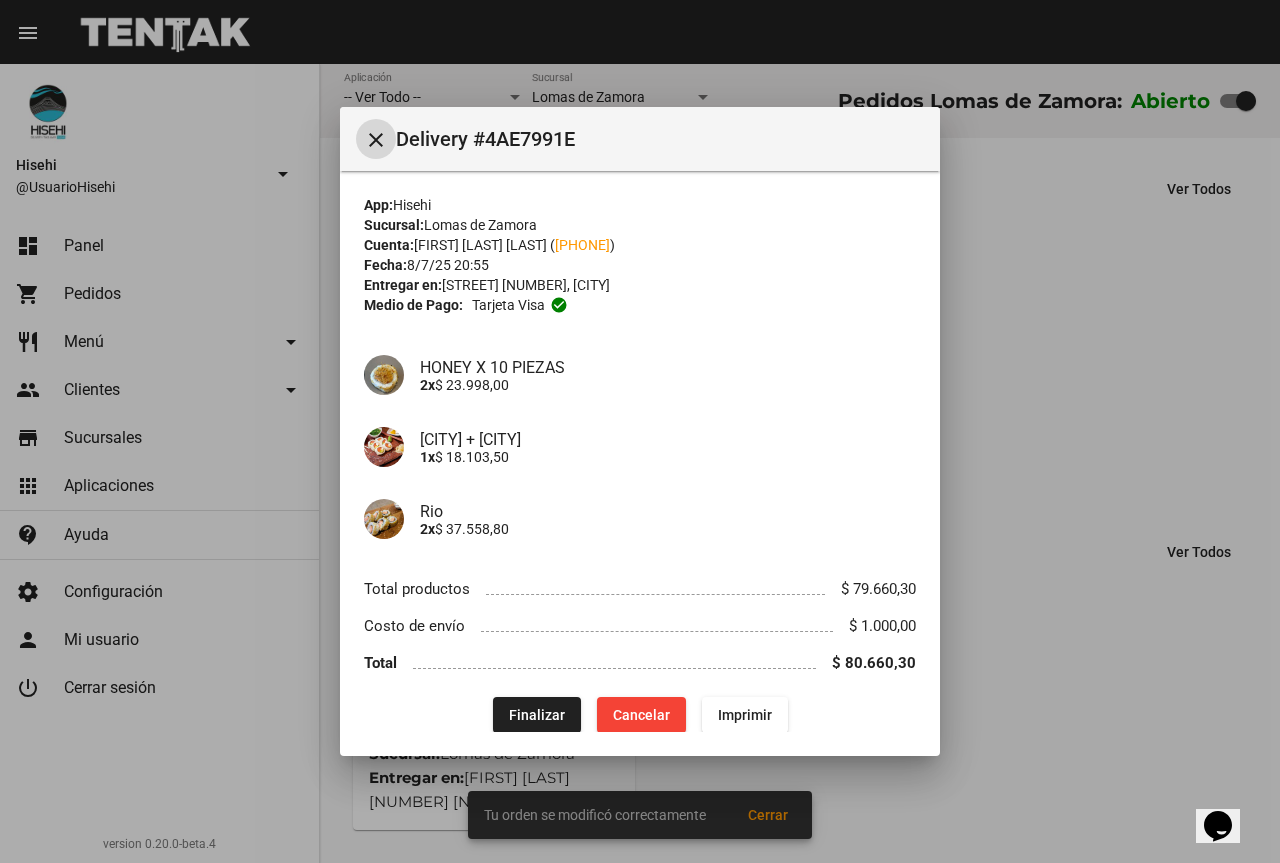 type 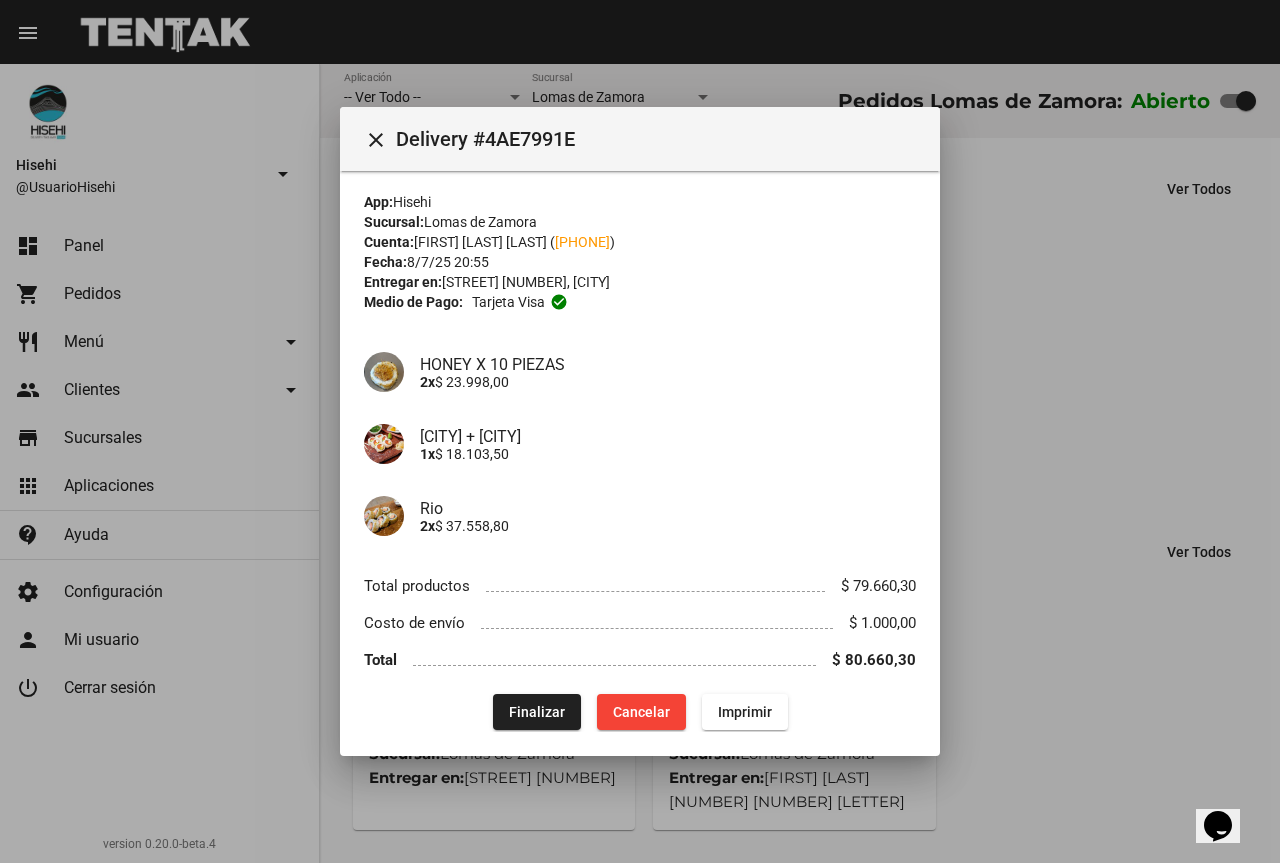 scroll, scrollTop: 0, scrollLeft: 0, axis: both 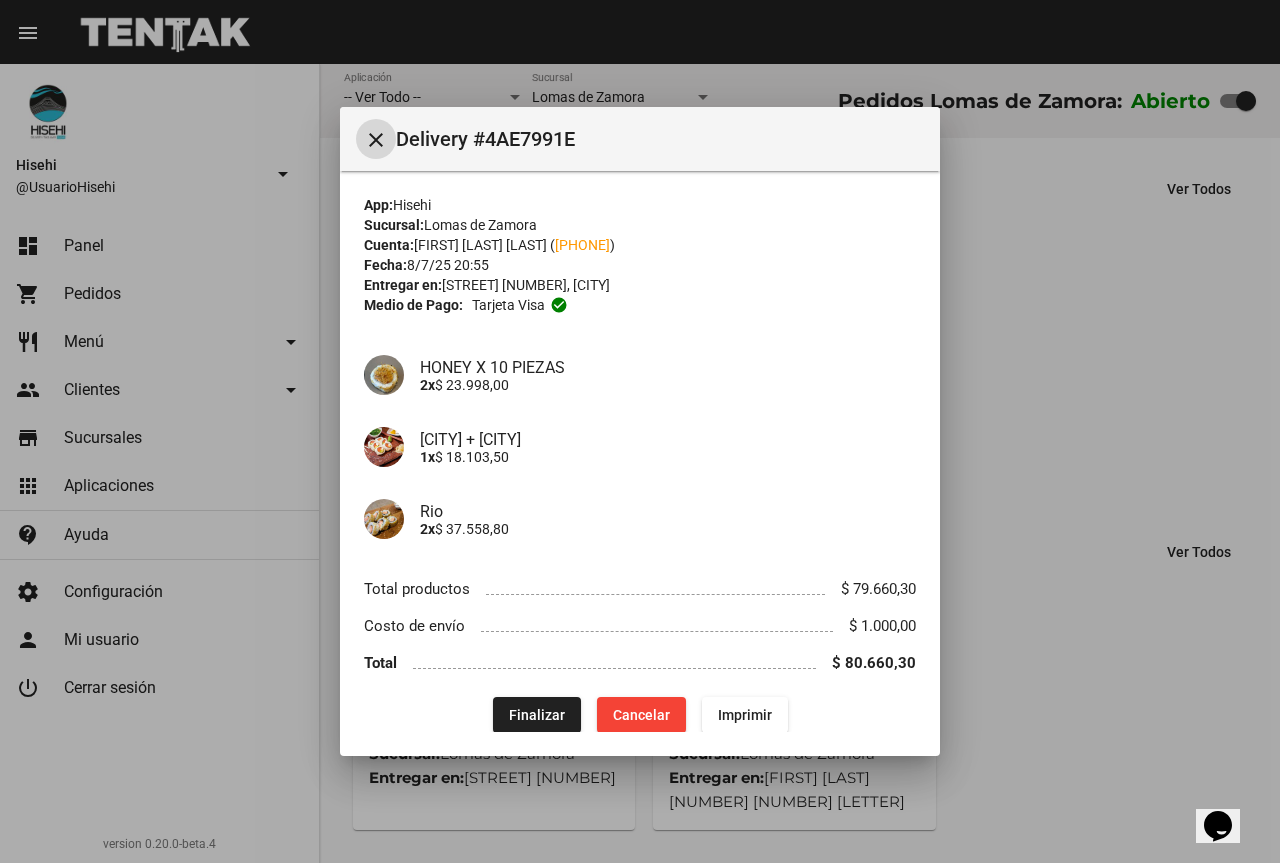 click on "close" at bounding box center (376, 140) 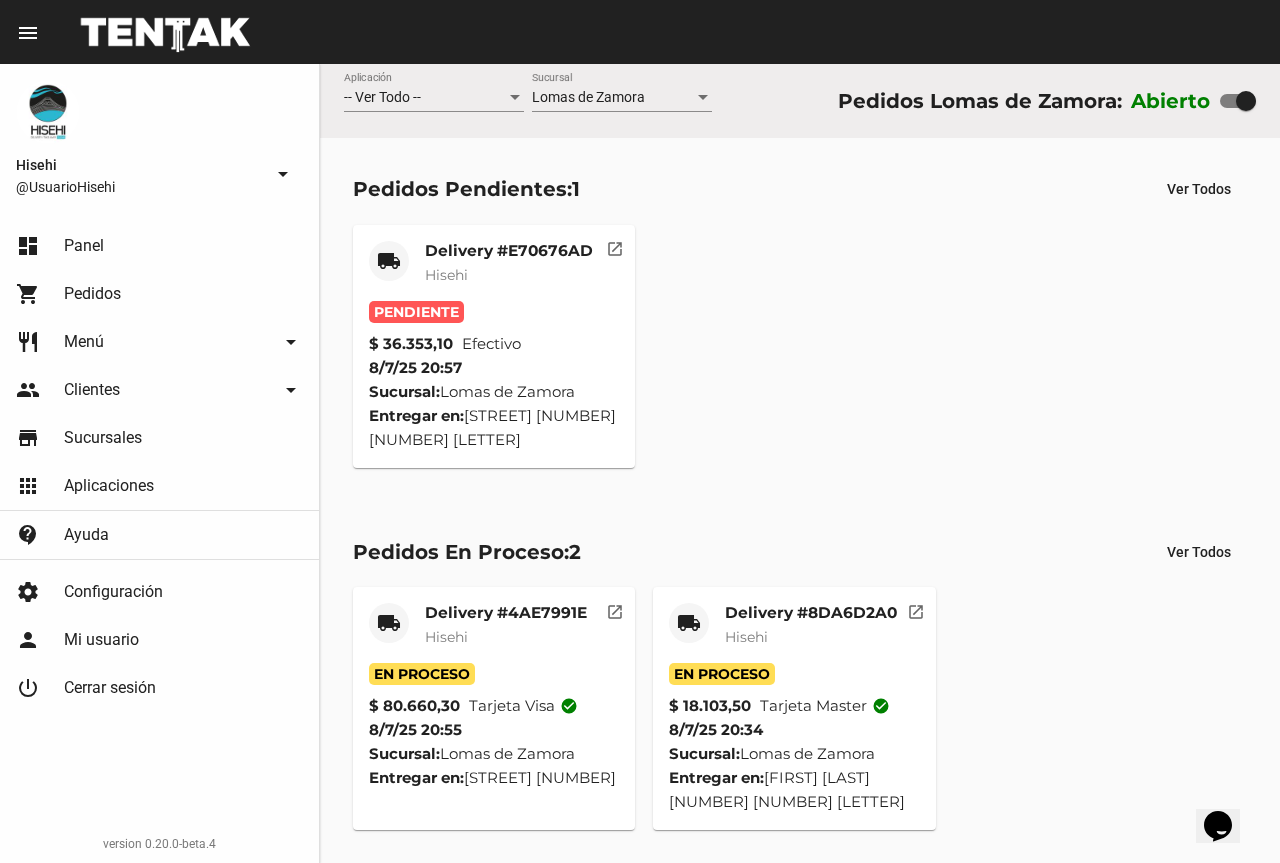 click on "Hisehi" at bounding box center (509, 275) 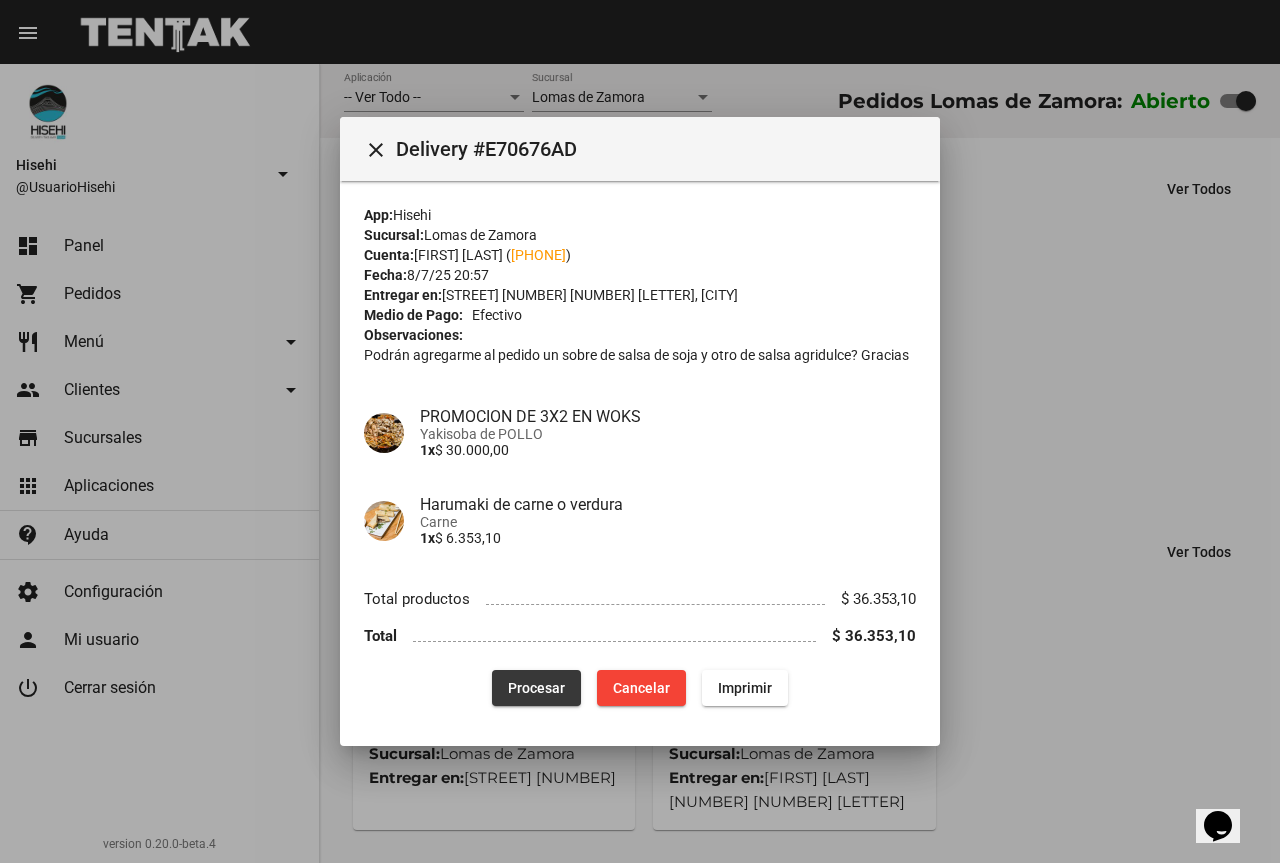 click on "Procesar" at bounding box center [536, 688] 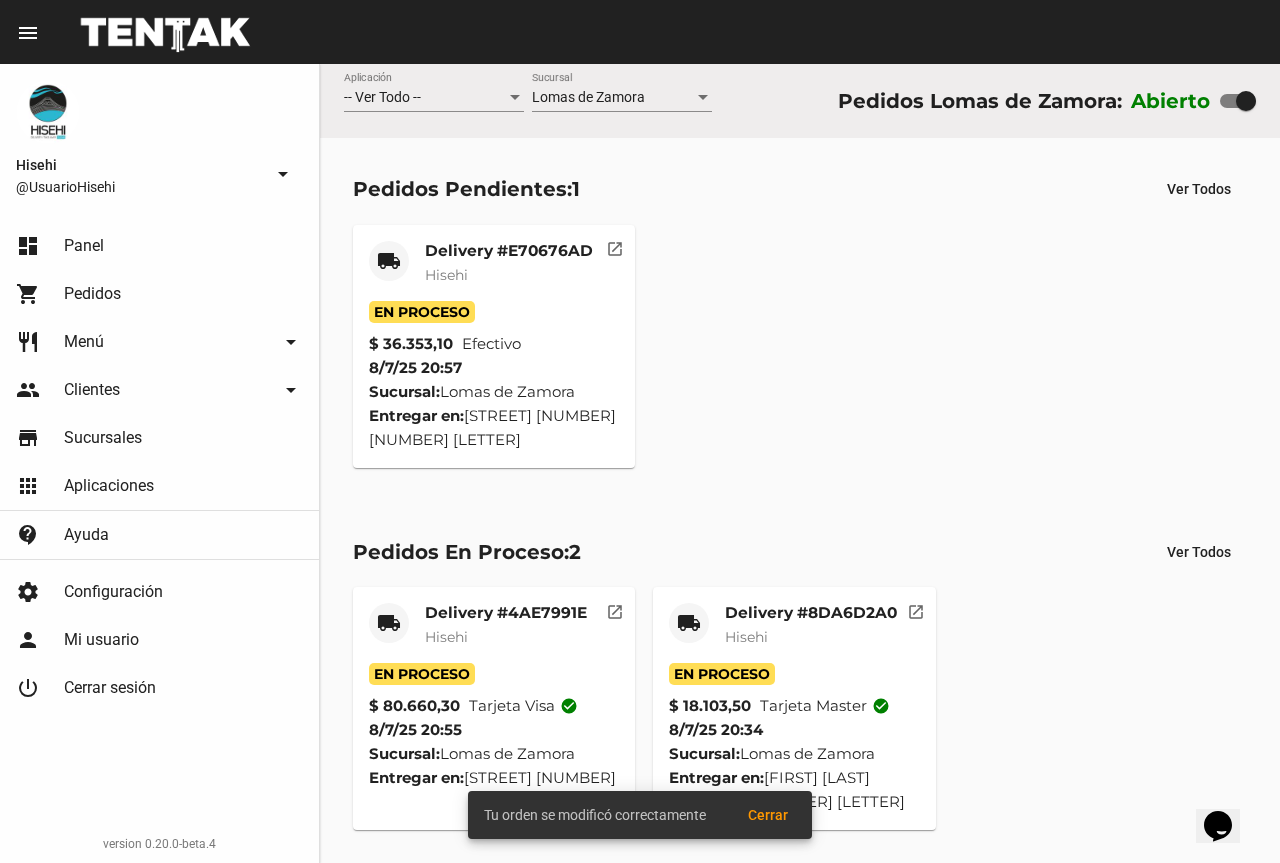 click on "Delivery #[HASH] Hisehi" at bounding box center (509, 271) 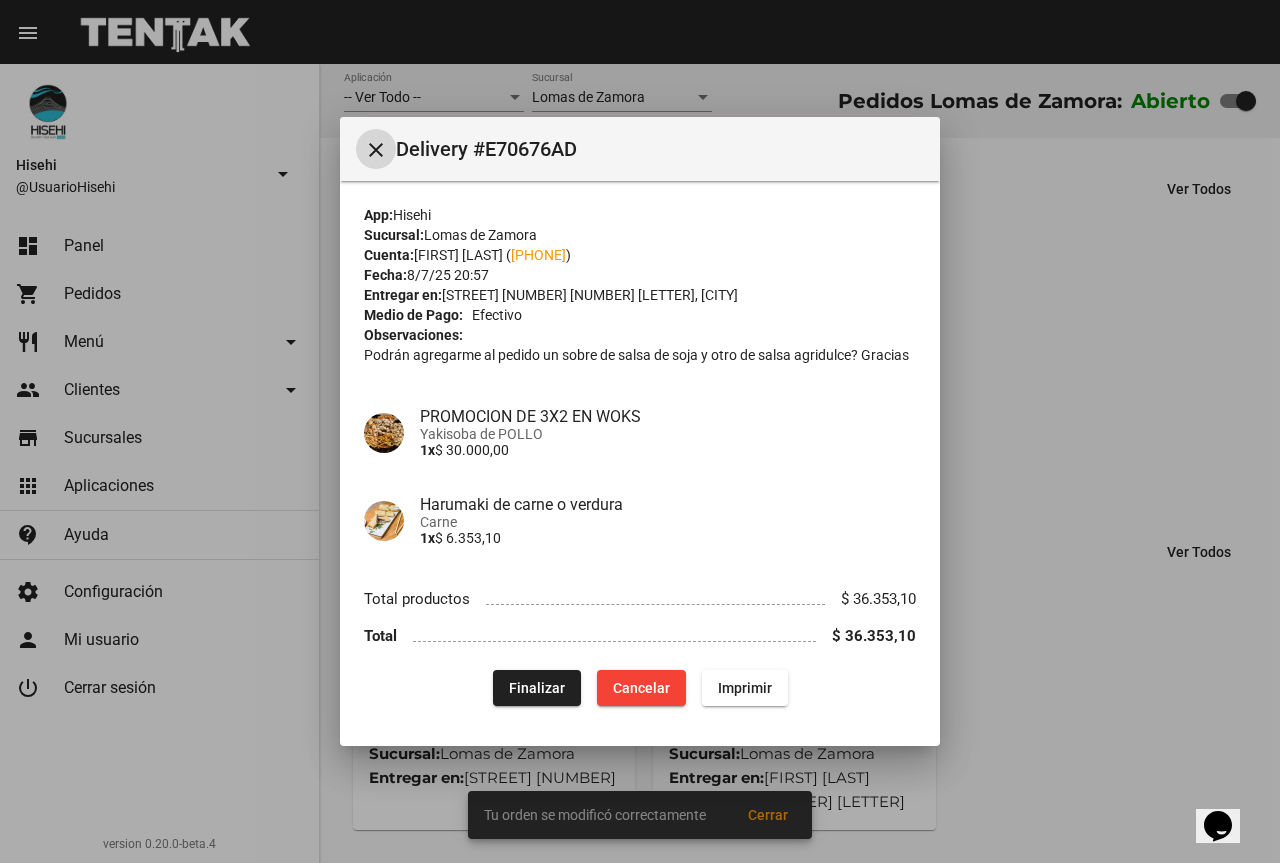 type 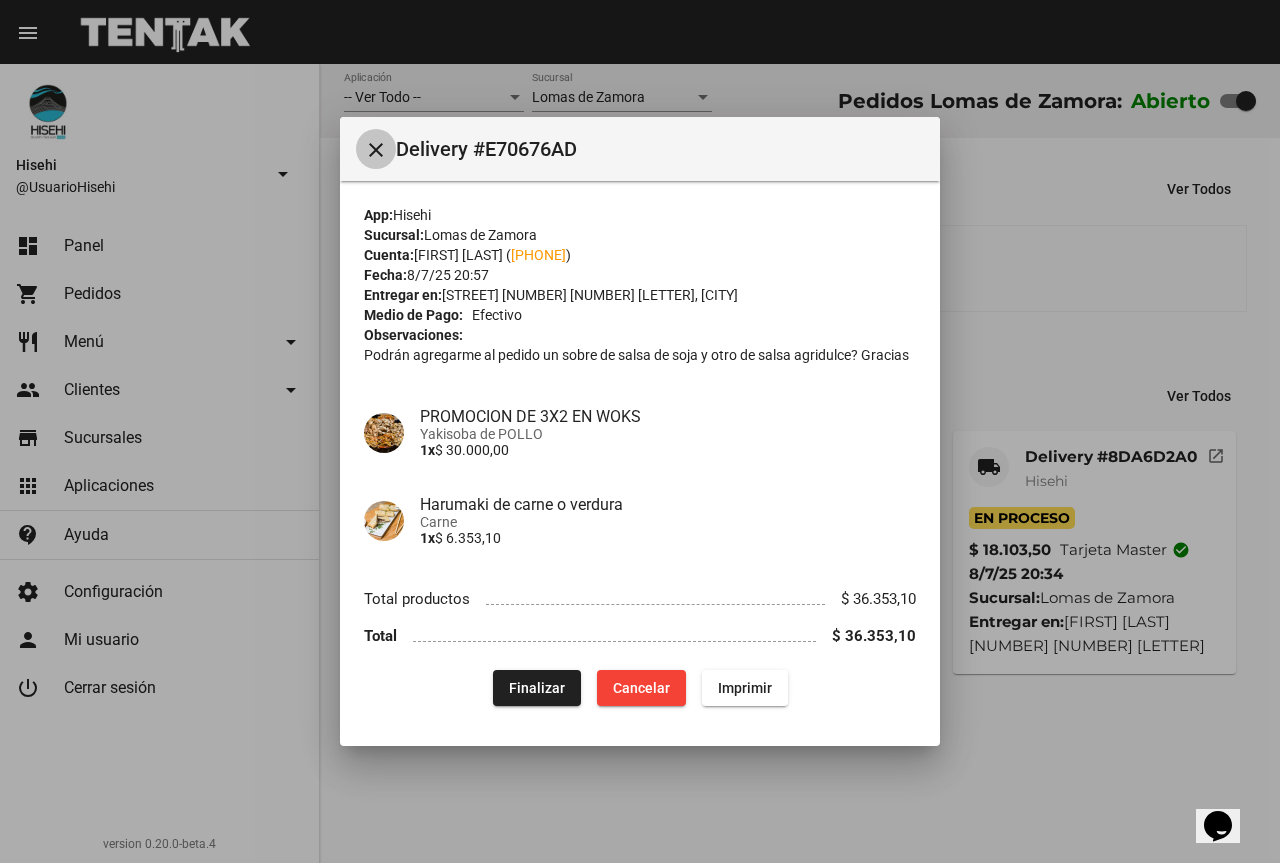 click on "close" at bounding box center (376, 150) 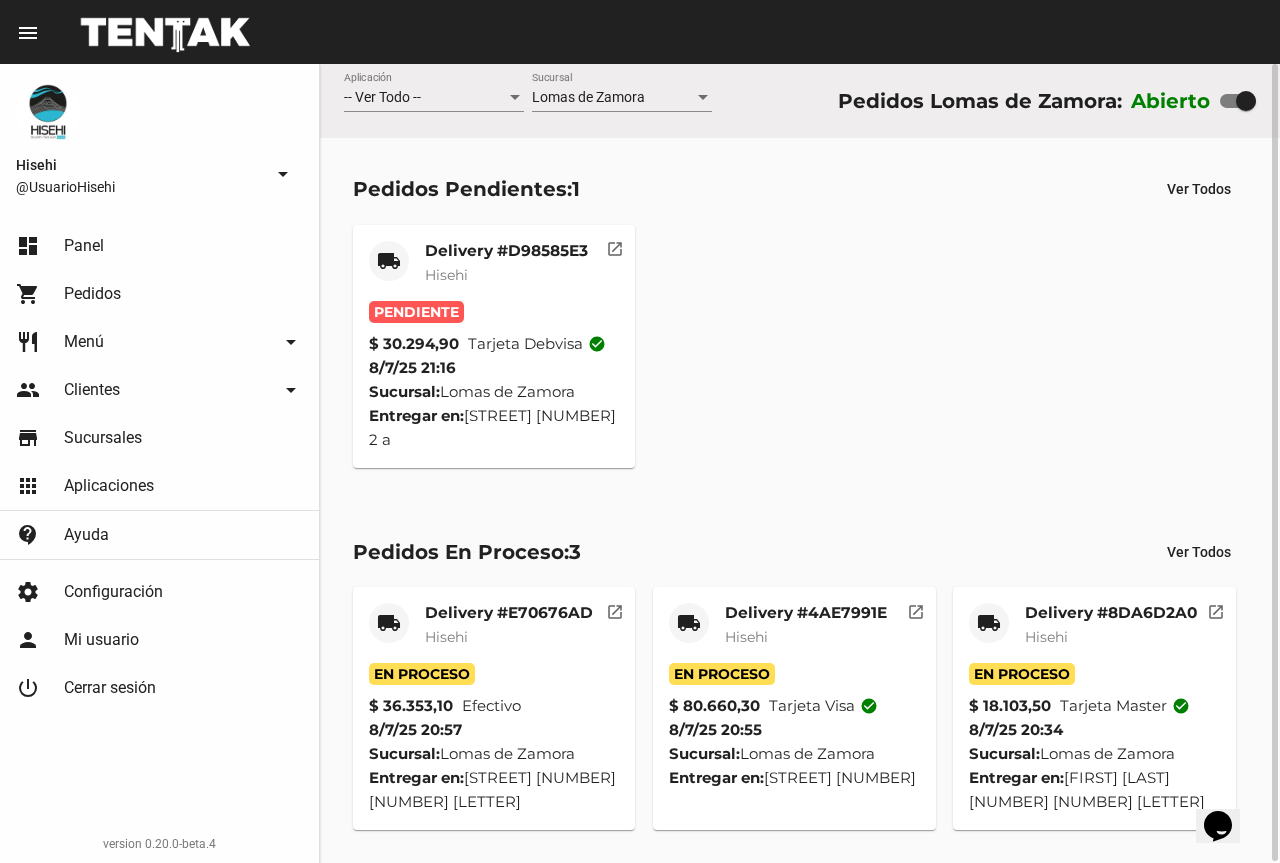 drag, startPoint x: 528, startPoint y: 230, endPoint x: 524, endPoint y: 273, distance: 43.185646 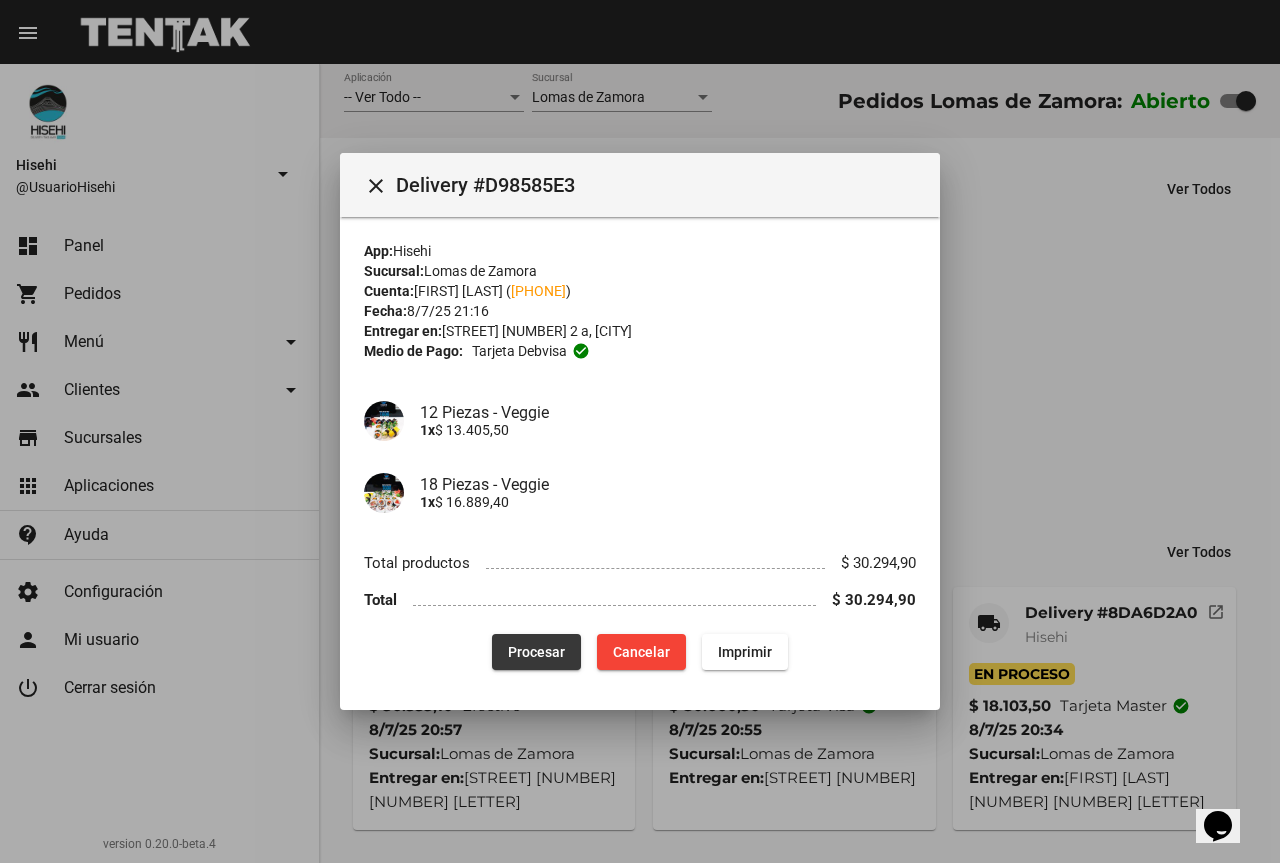 click on "Procesar" at bounding box center (536, 652) 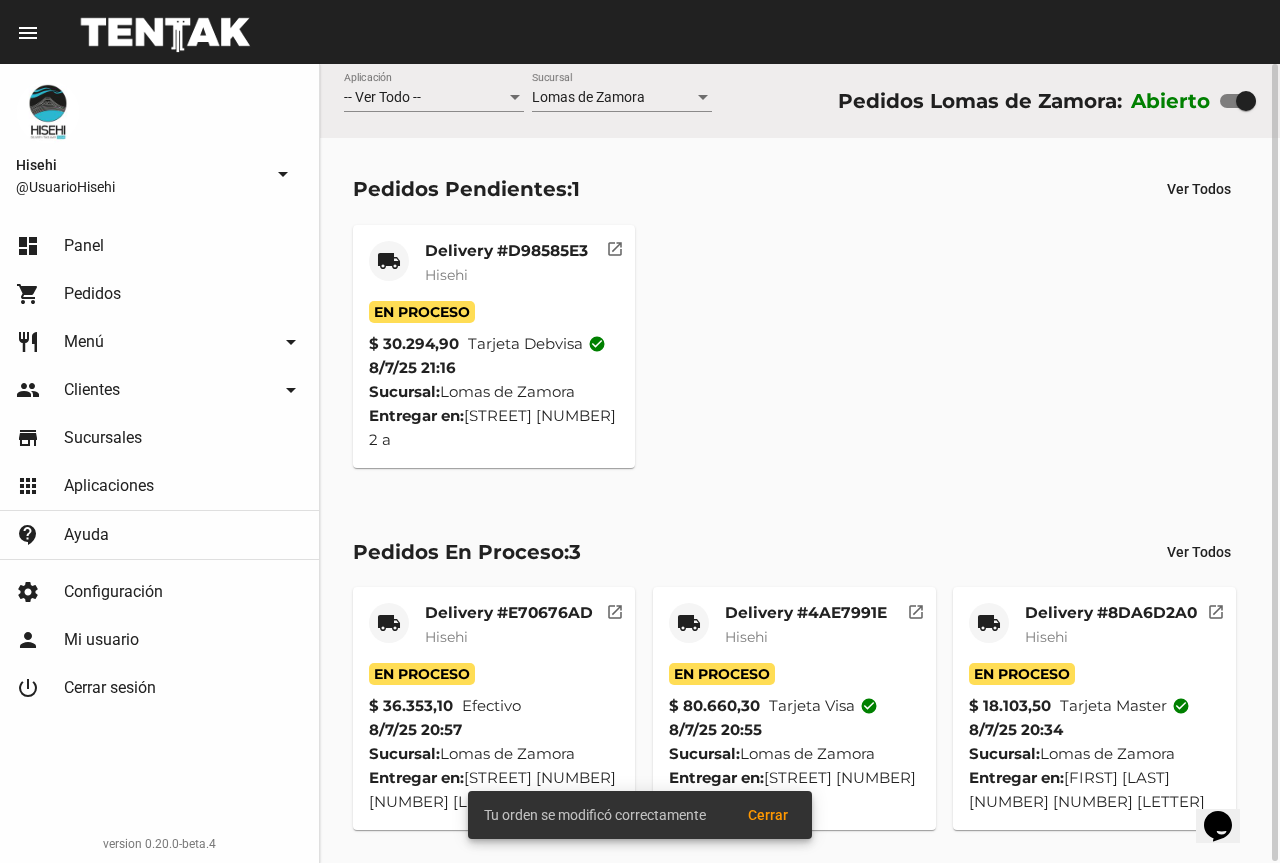 click on "Delivery #D98585E3" at bounding box center [506, 251] 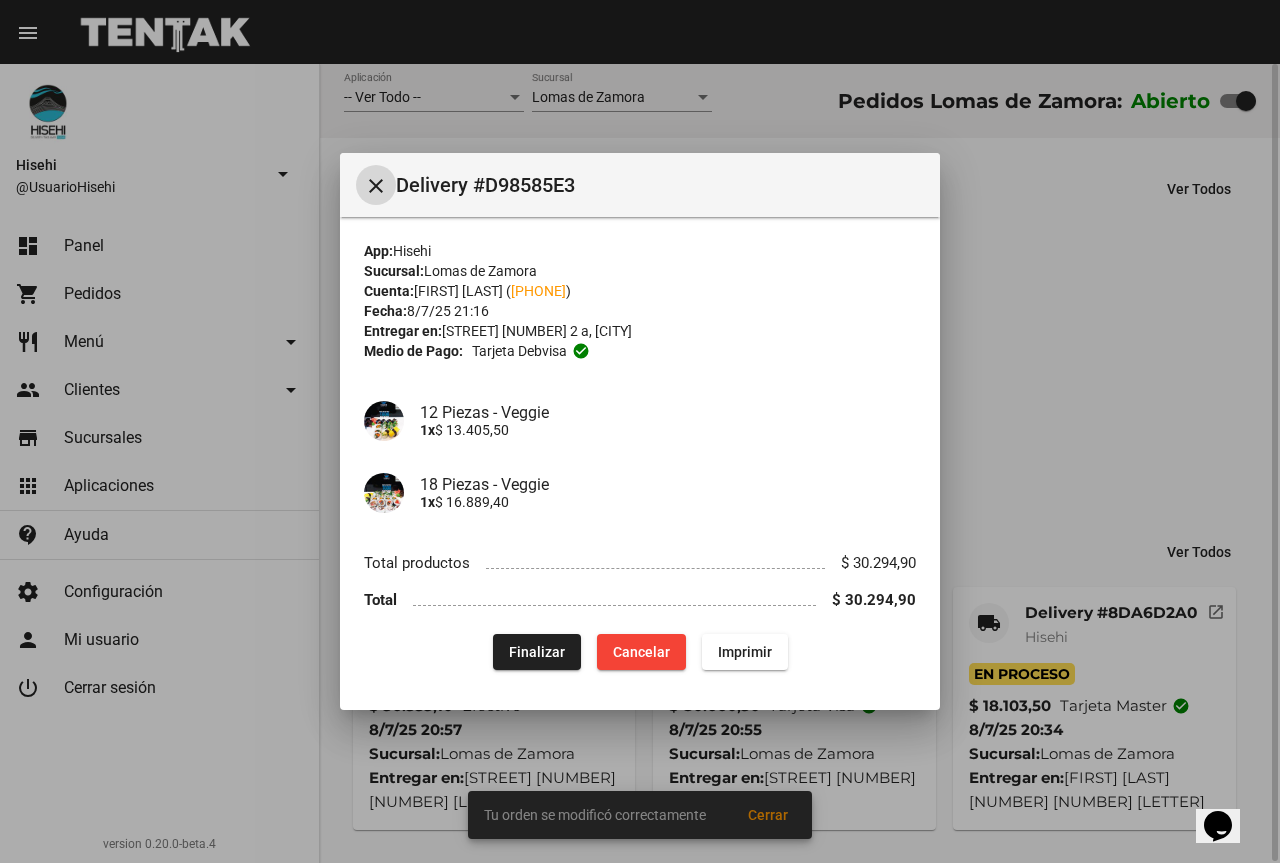 type 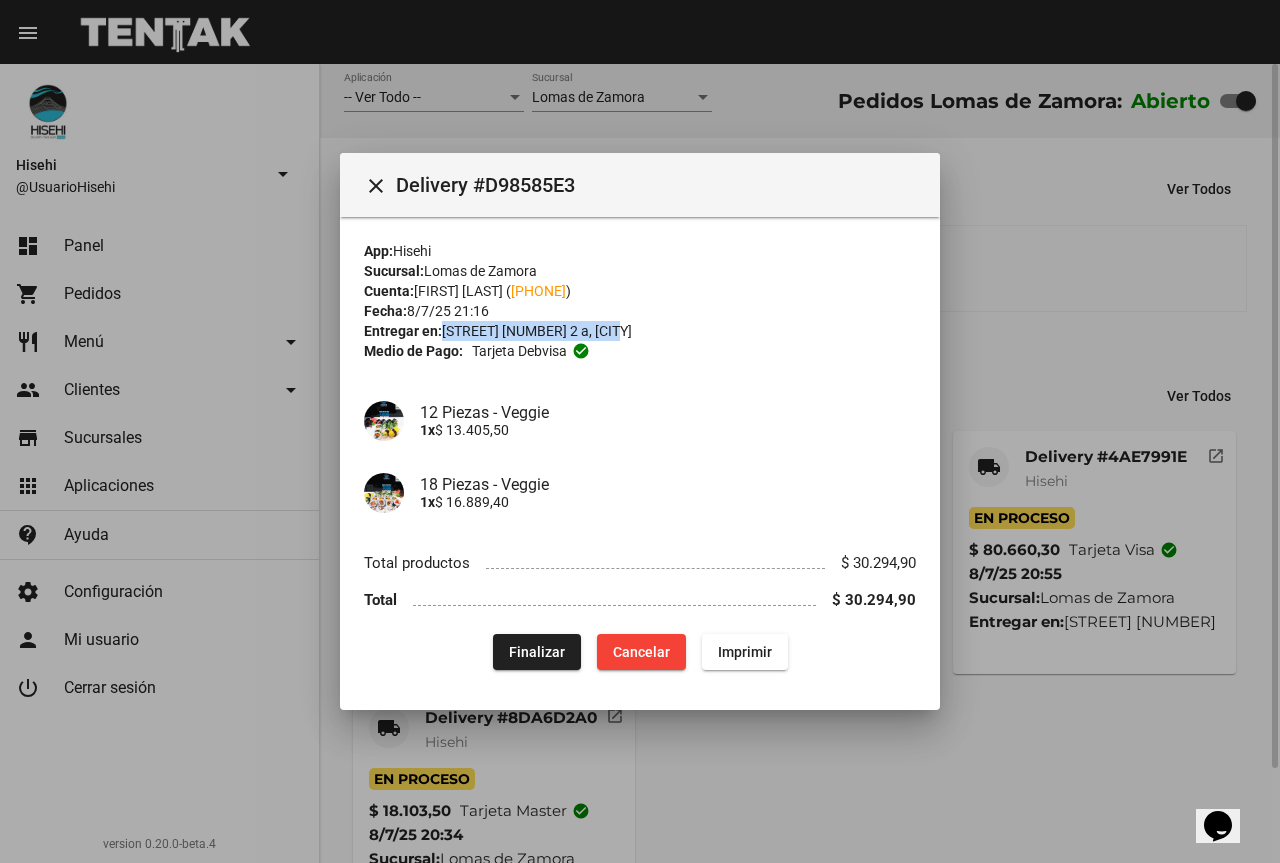 copy on "[STREET] [NUMBER] 2 a," 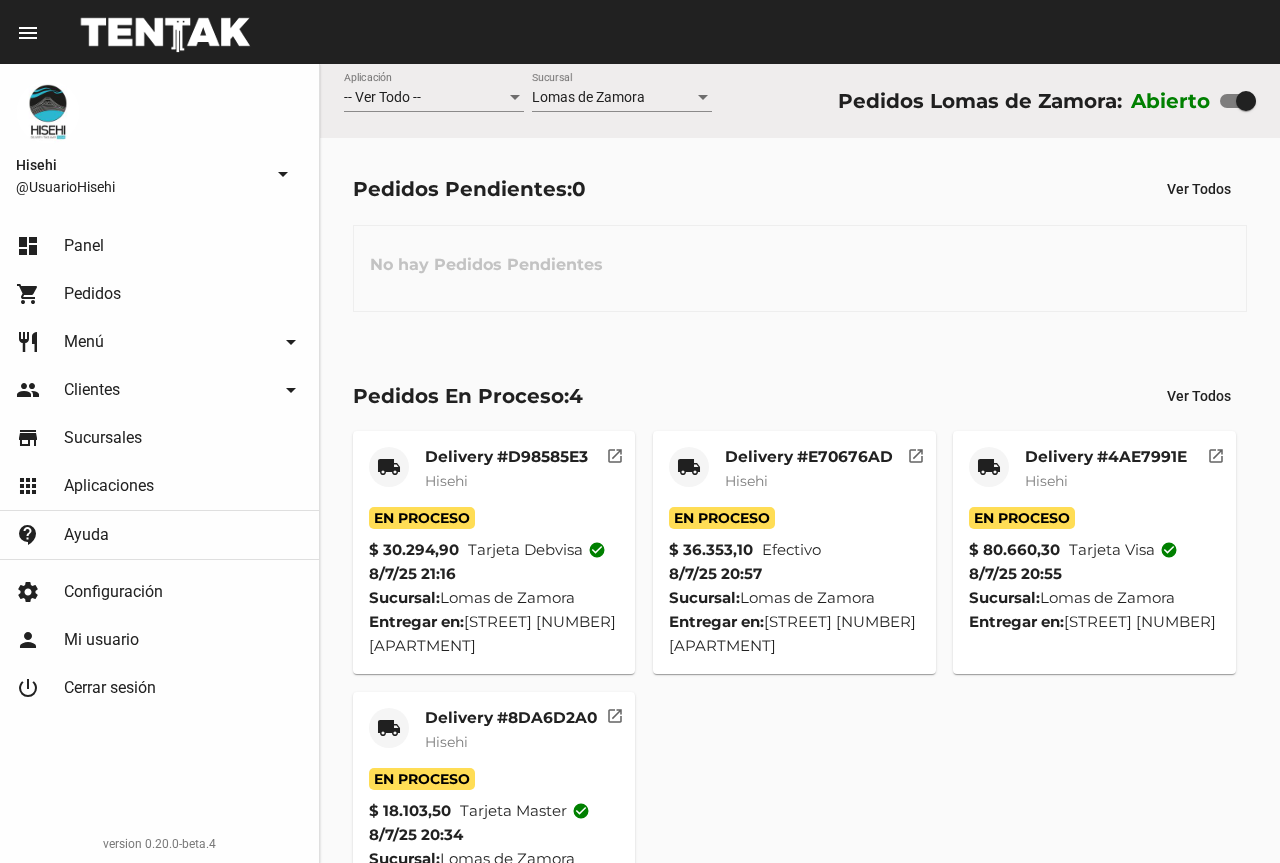 scroll, scrollTop: 0, scrollLeft: 0, axis: both 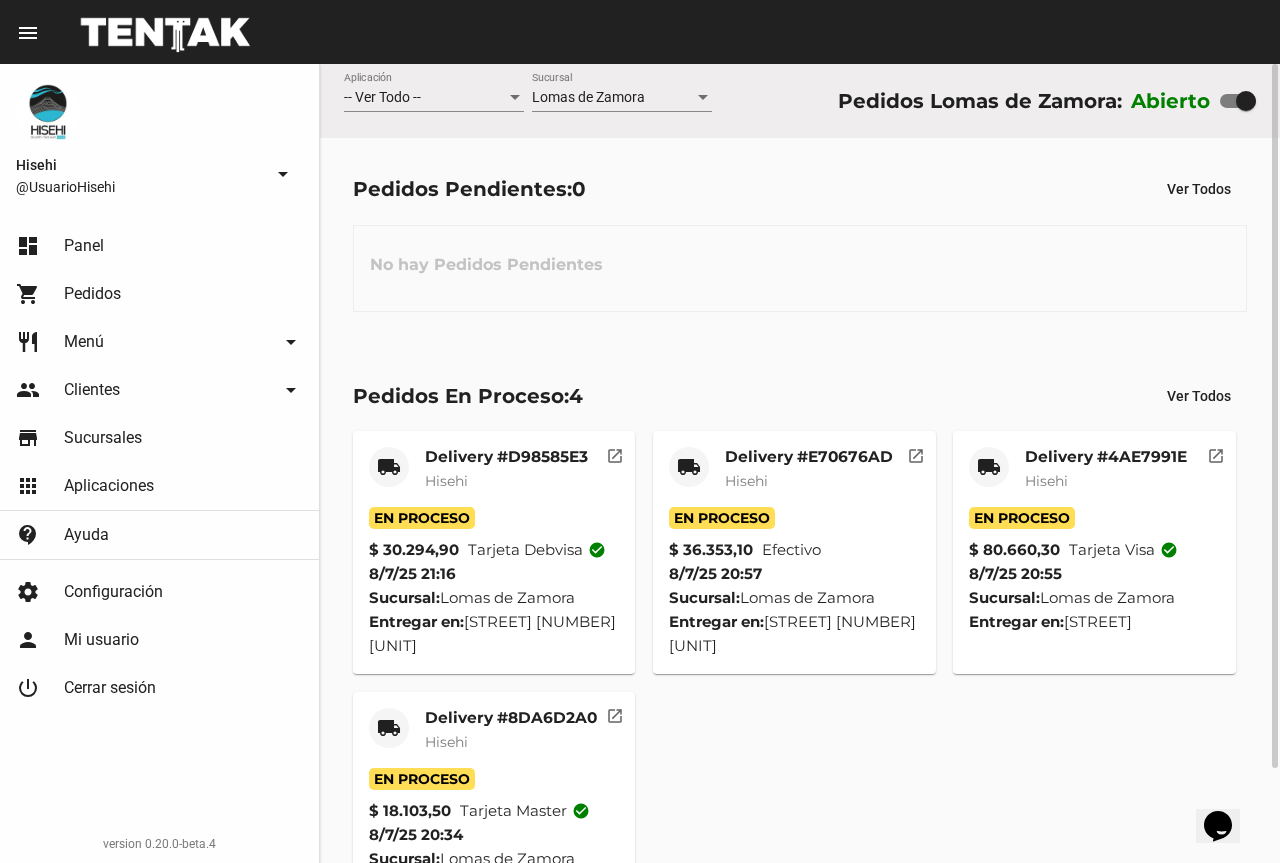 click at bounding box center [1246, 101] 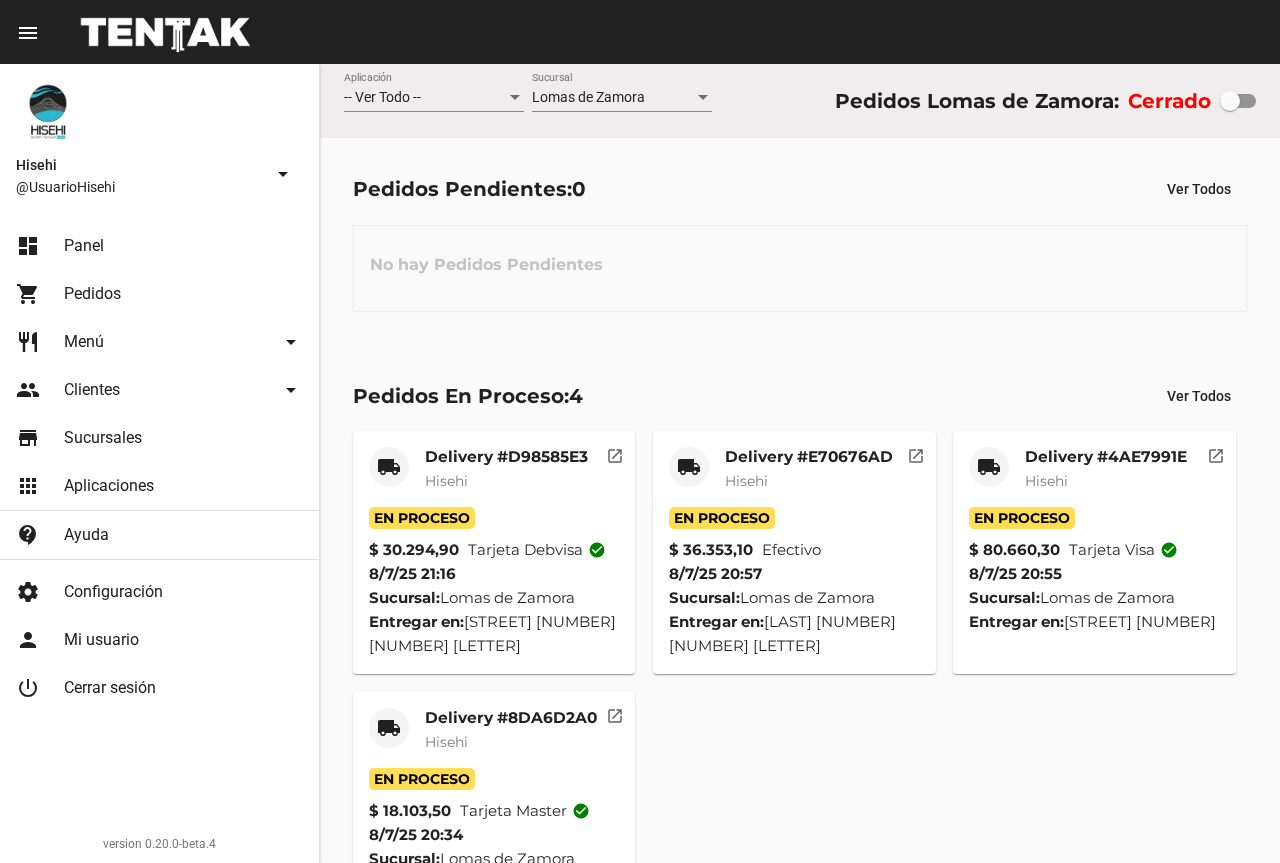 scroll, scrollTop: 0, scrollLeft: 0, axis: both 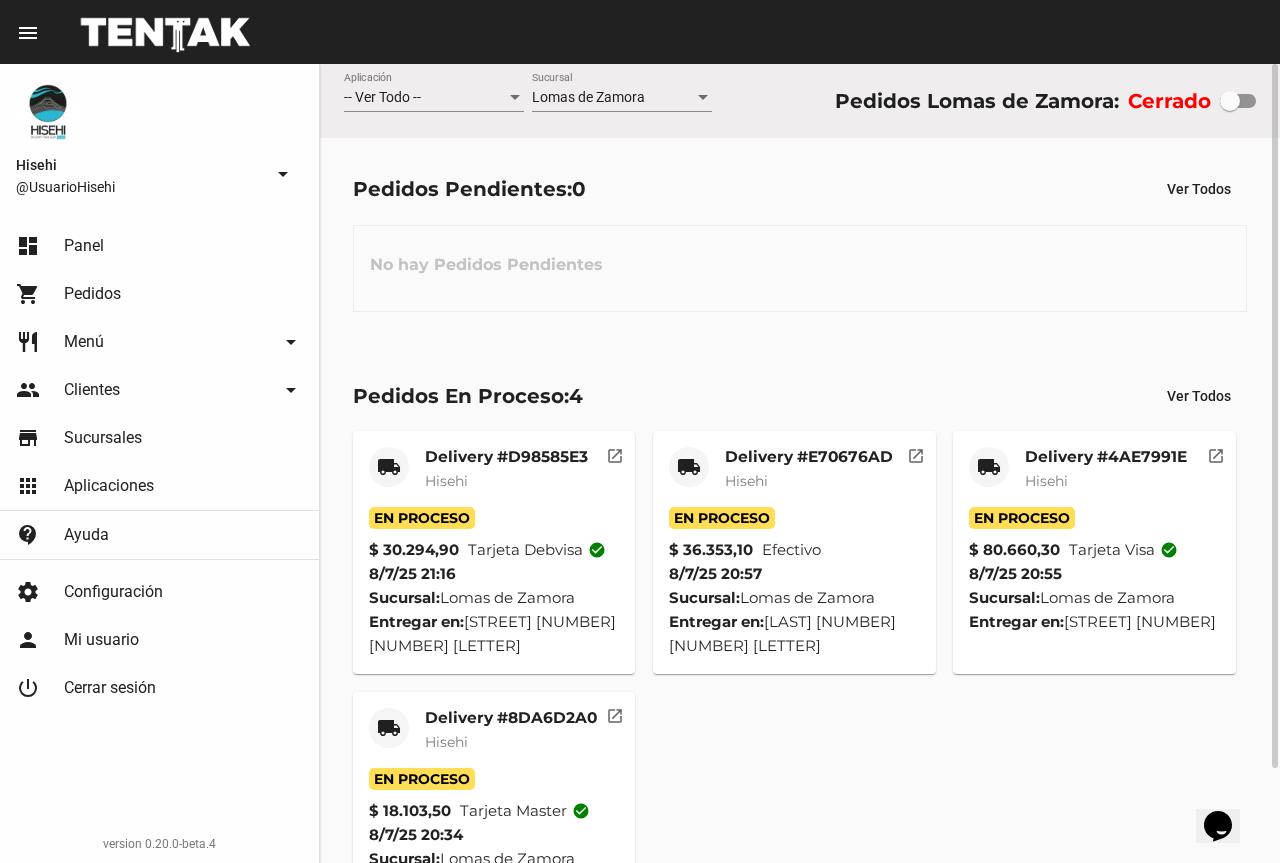 click on "Hisehi" at bounding box center (506, 481) 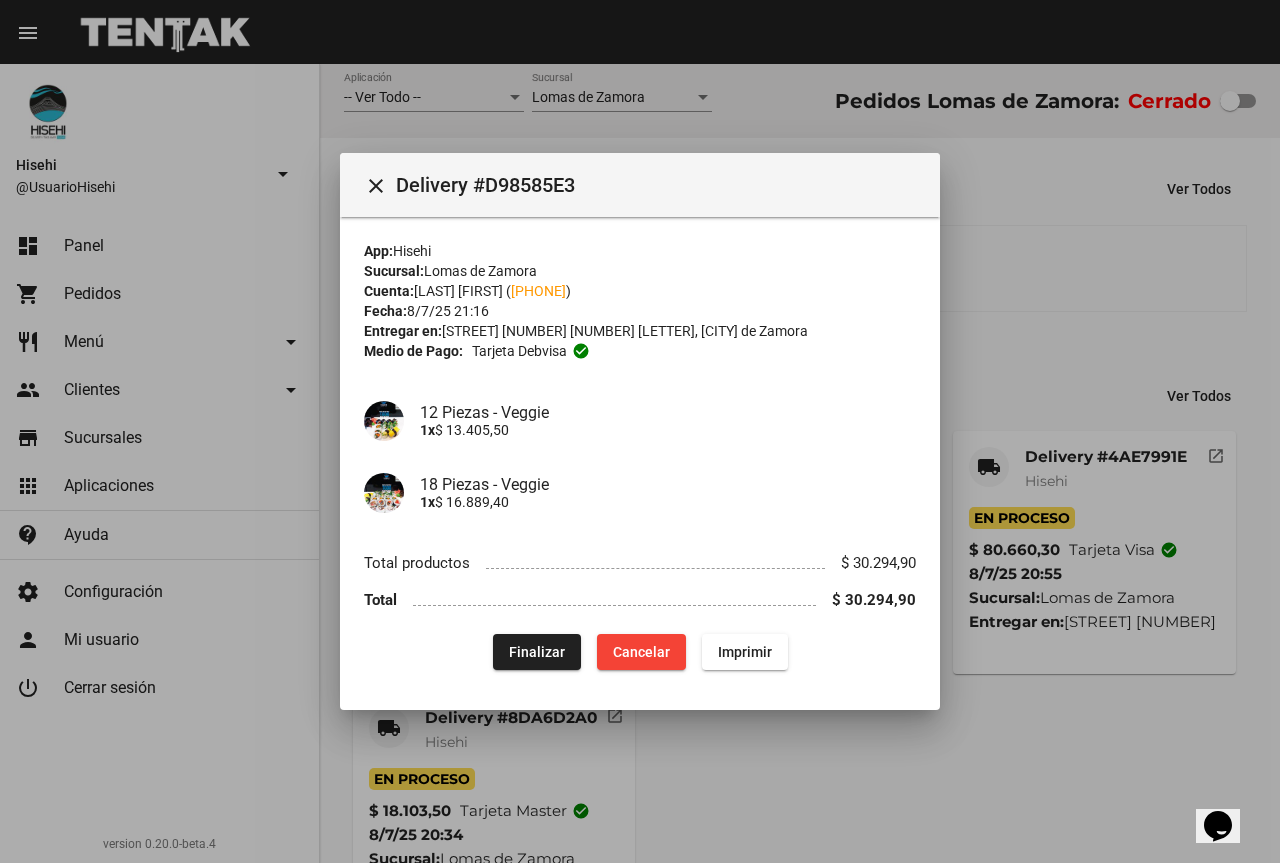 click on "close Delivery #D98585E3" at bounding box center (640, 185) 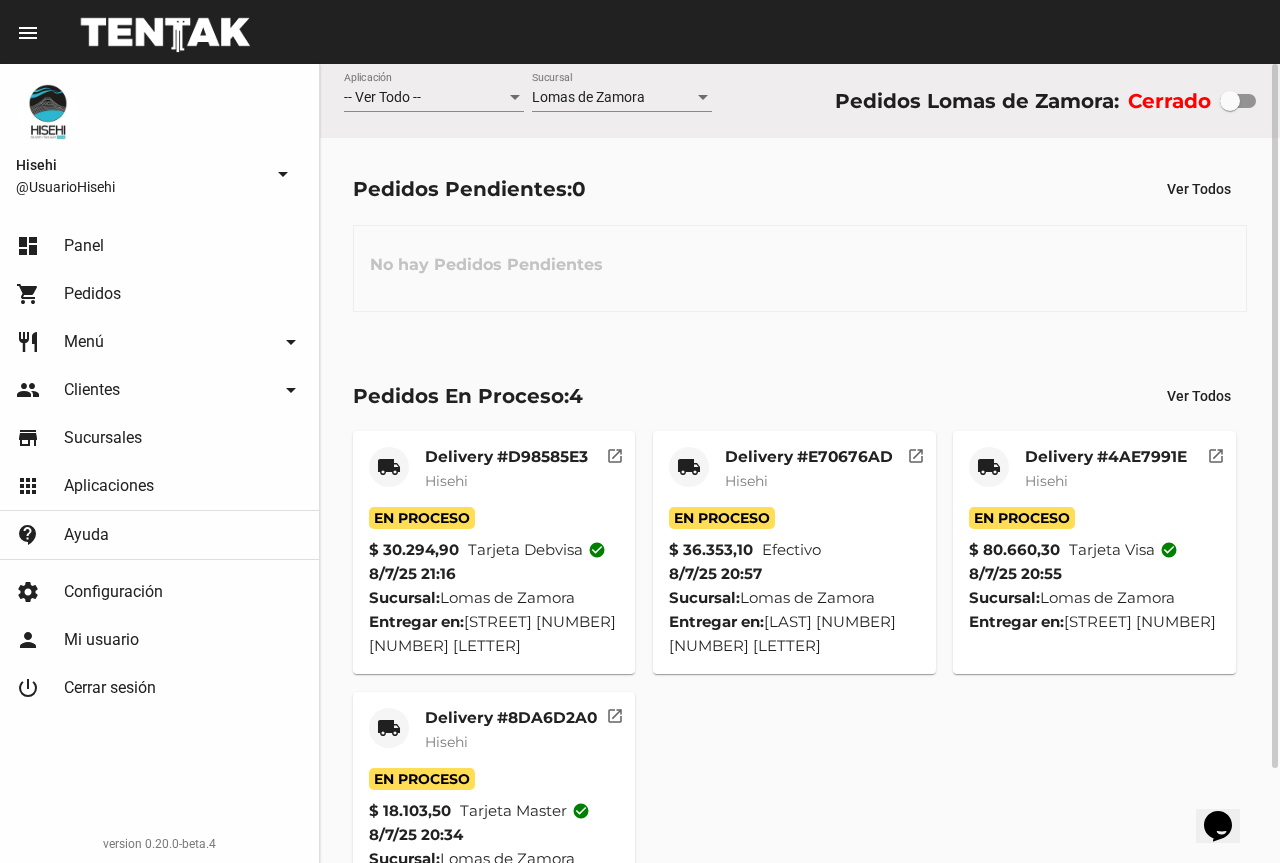 click on "Hisehi" at bounding box center [506, 481] 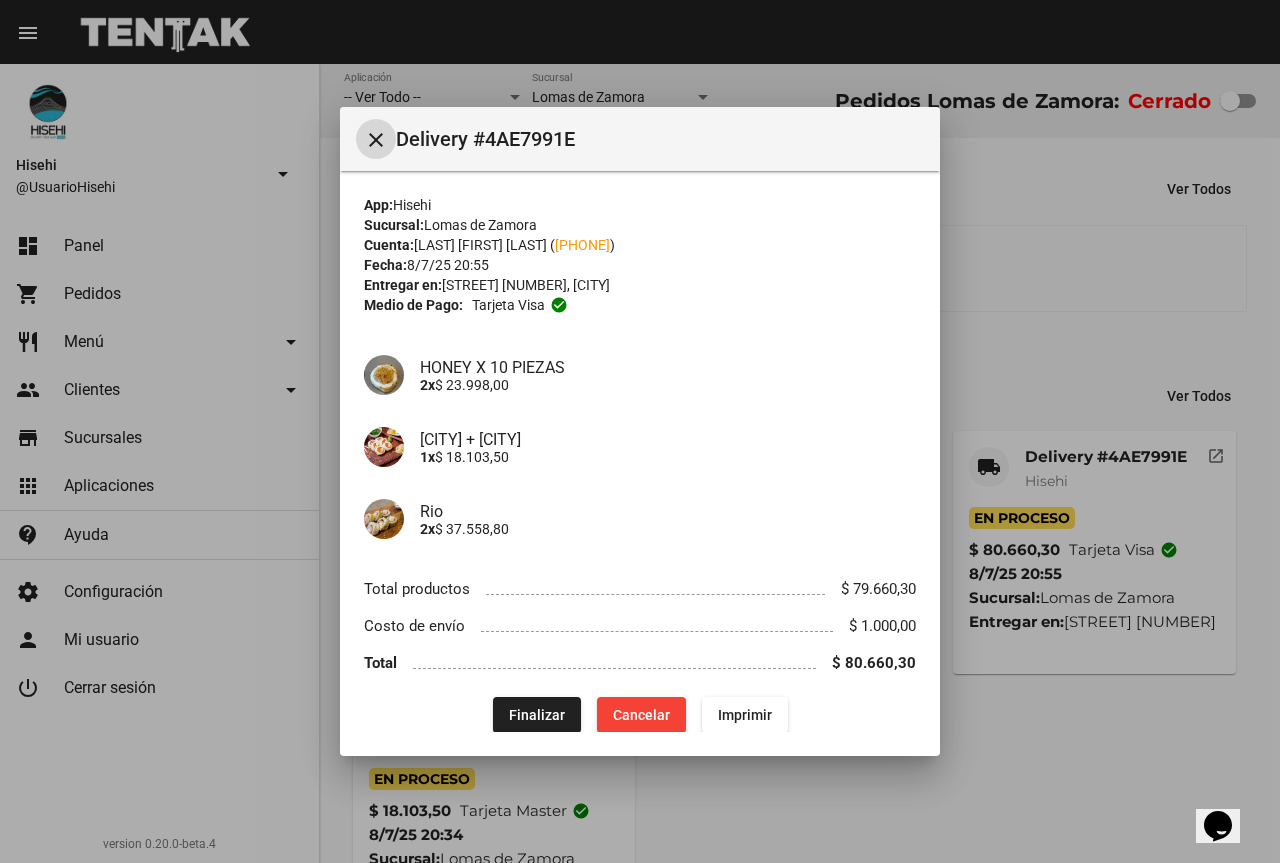 click at bounding box center [640, 431] 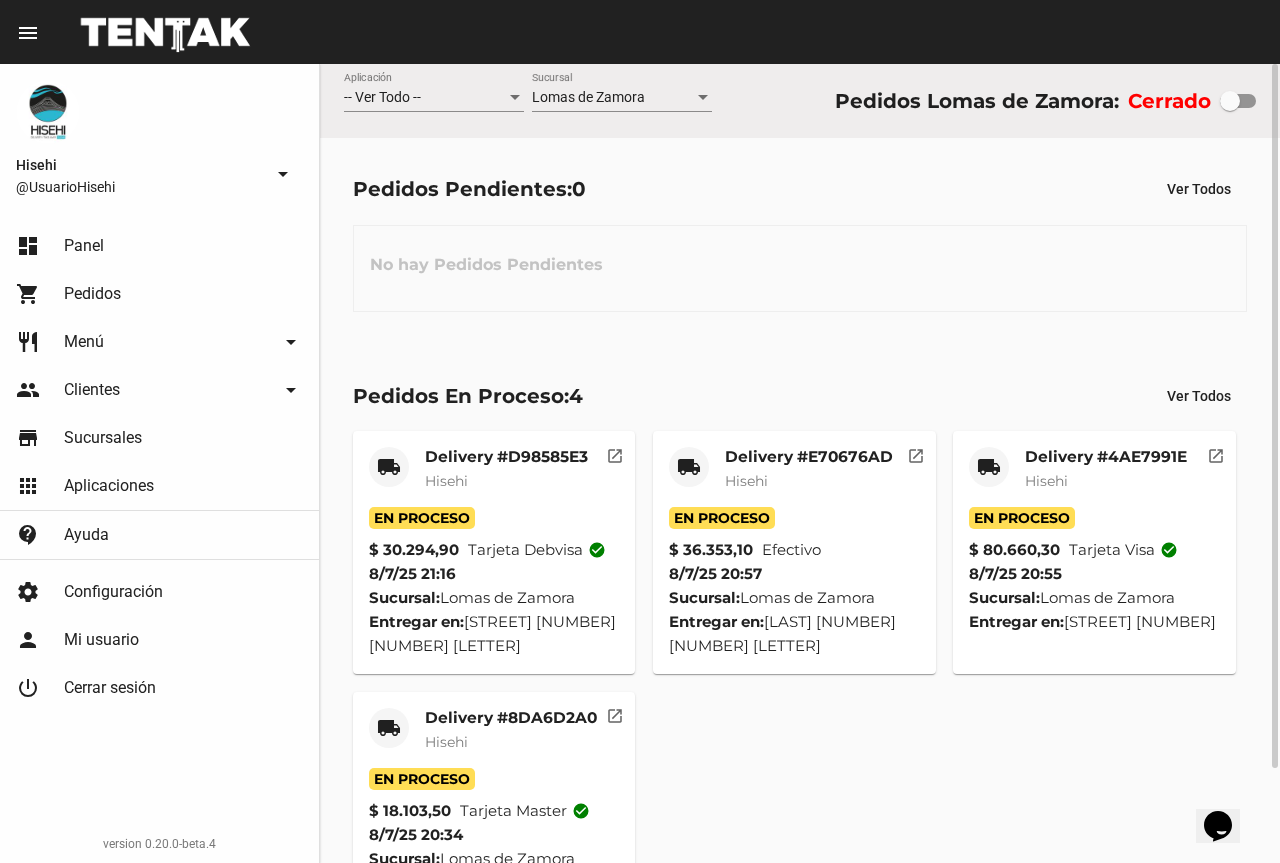 click on "Delivery #D98585E3" at bounding box center (506, 457) 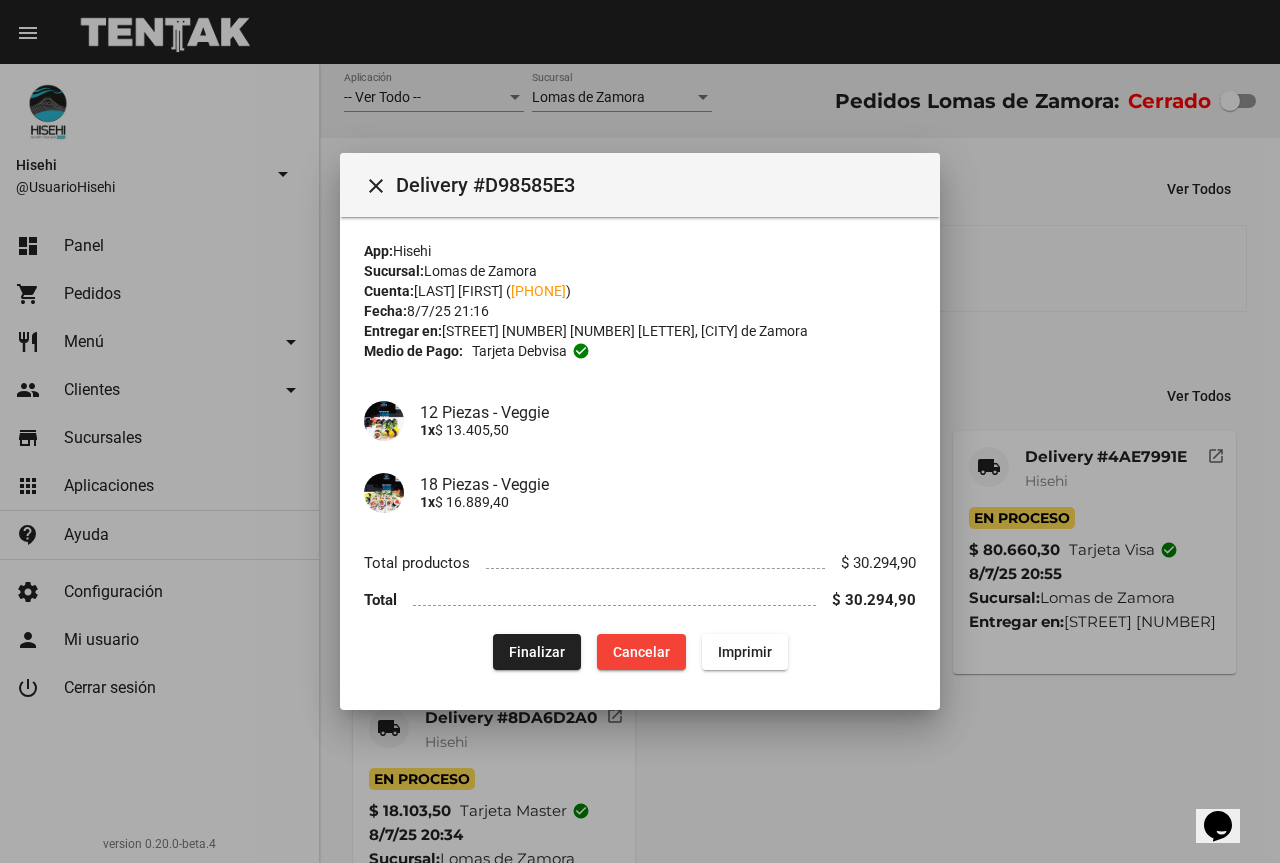 click at bounding box center (640, 431) 